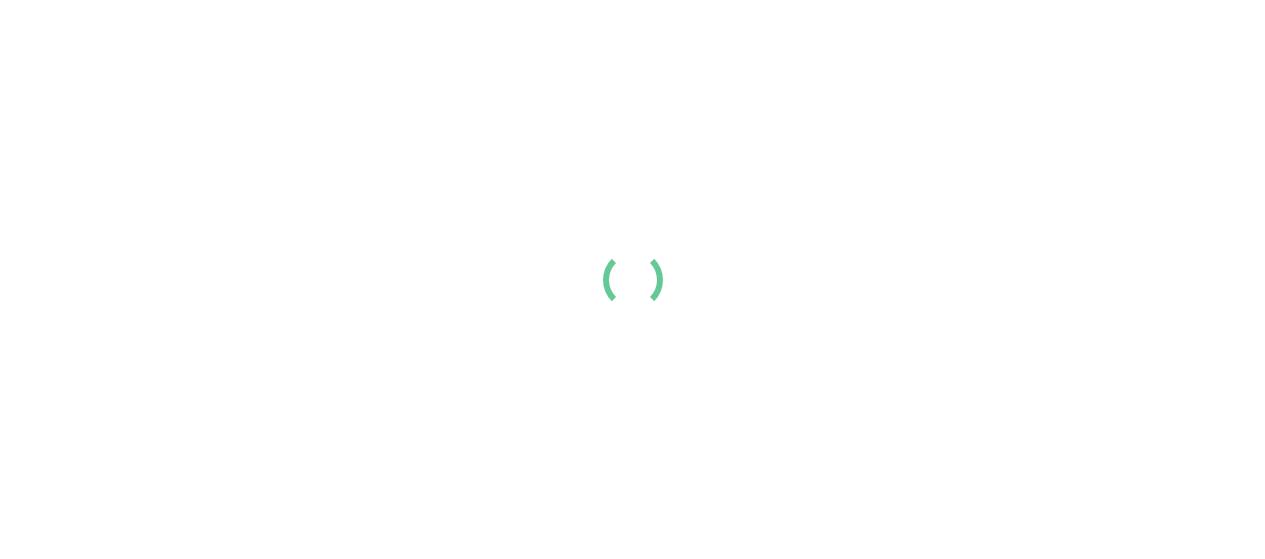 scroll, scrollTop: 0, scrollLeft: 0, axis: both 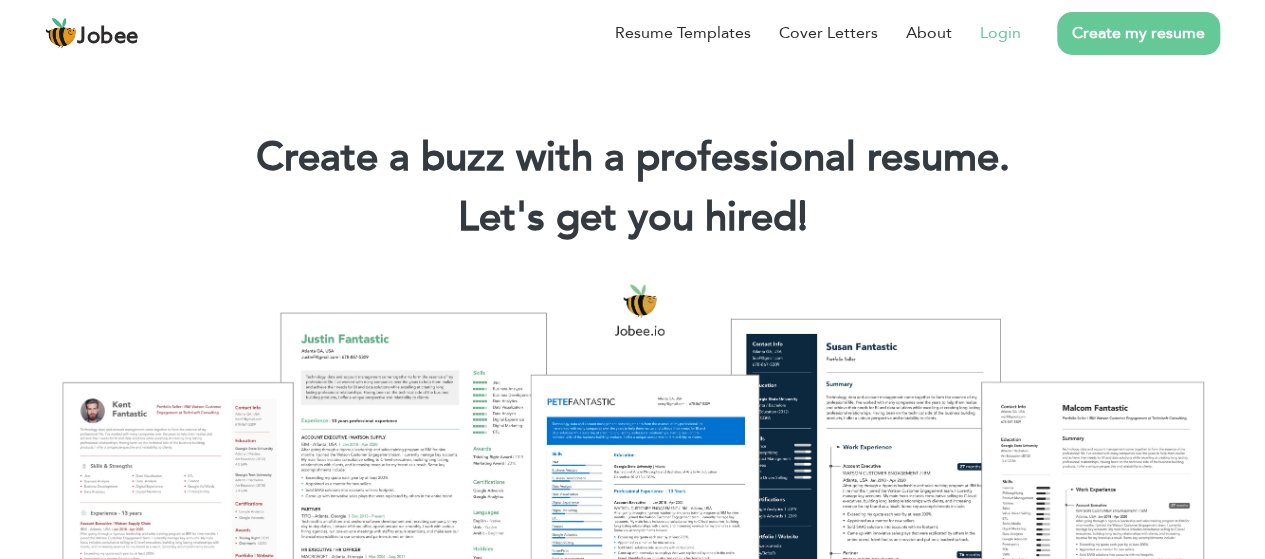 click on "Login" at bounding box center (1000, 33) 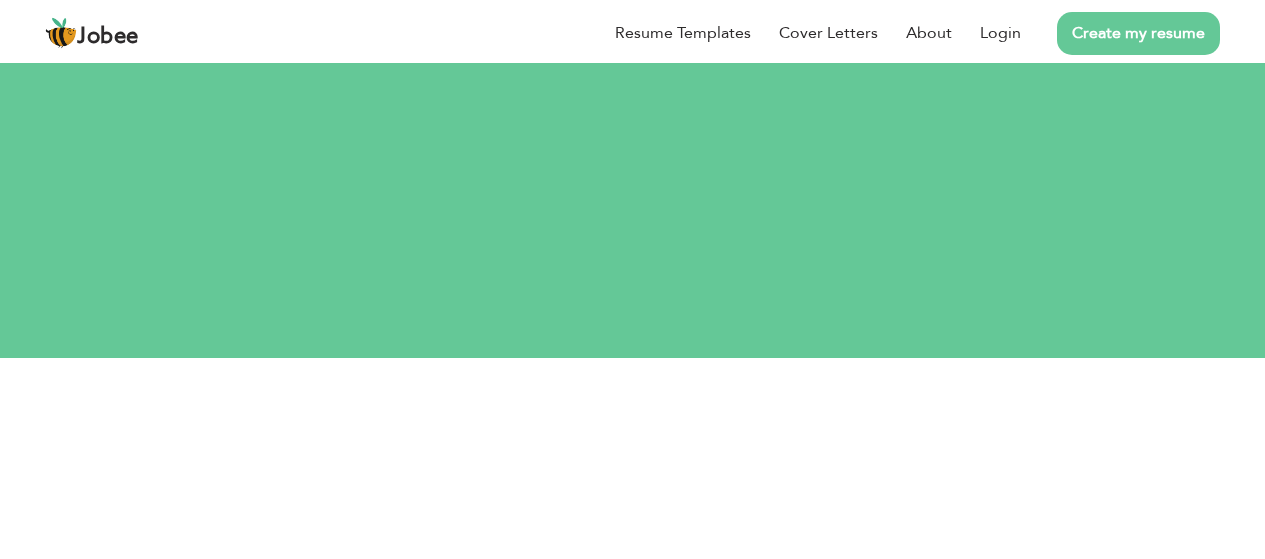 scroll, scrollTop: 0, scrollLeft: 0, axis: both 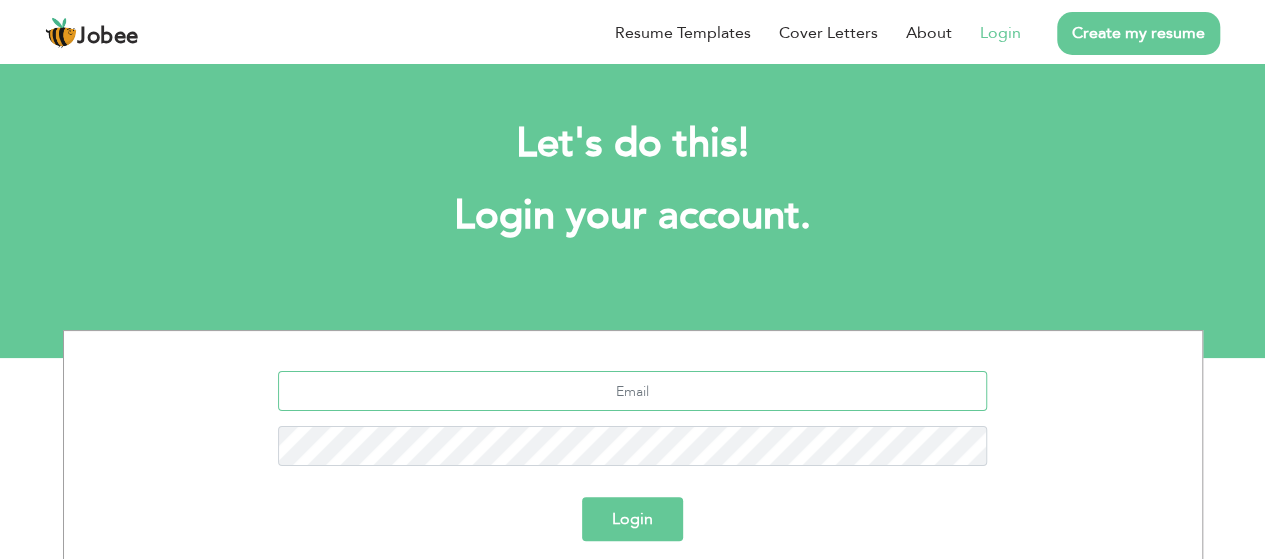 type on "[EMAIL_ADDRESS][DOMAIN_NAME]" 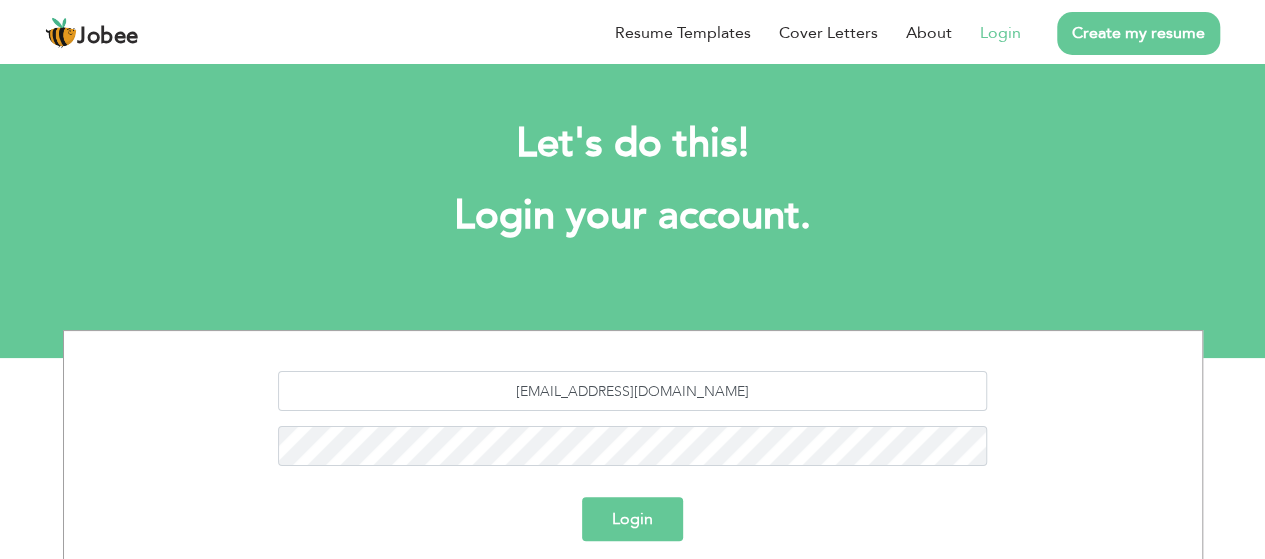 click on "Login" at bounding box center [632, 519] 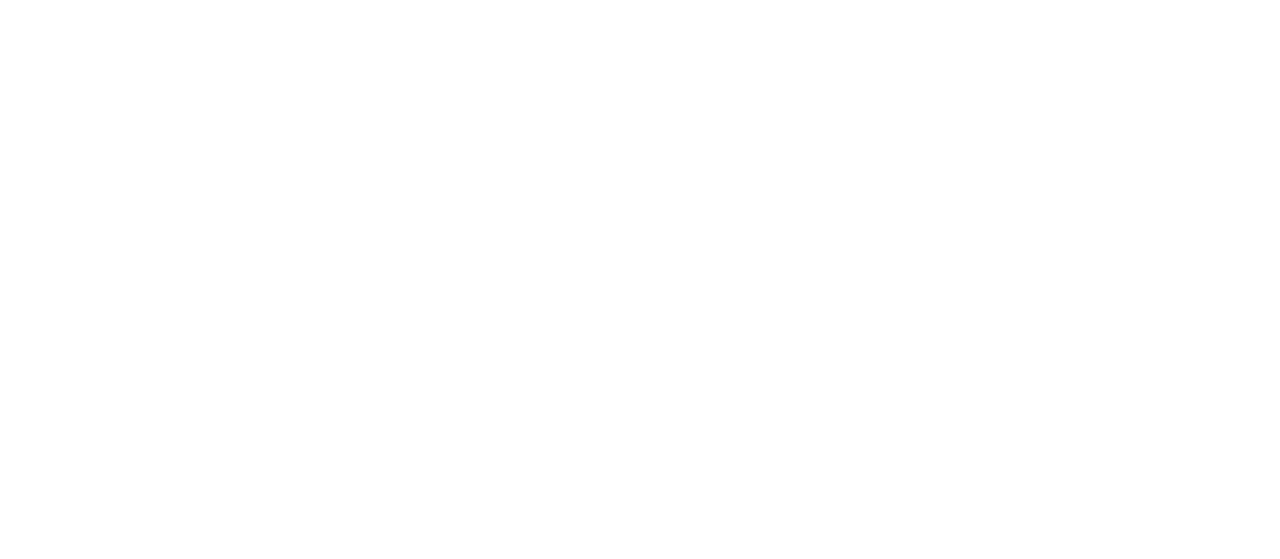 scroll, scrollTop: 0, scrollLeft: 0, axis: both 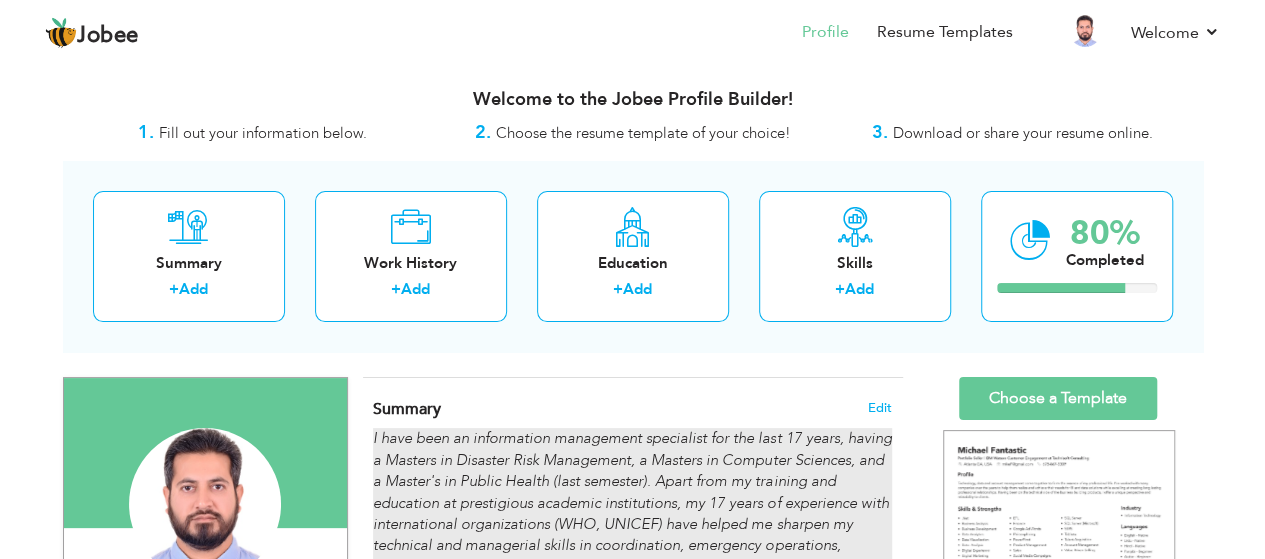 click on "I have been an information management specialist for the last 17 years, having a Masters in Disaster Risk Management, a Masters in Computer Sciences, and a Master's in Public Health (last semester). Apart from my training and education at prestigious academic institutions, my 17 years of experience with international organizations (WHO, UNICEF) have helped me sharpen my technical and managerial skills in coordination, emergency operations, information management, resource mobilization, partner coordination, monitoring and evaluation, and immunology." at bounding box center (632, 513) 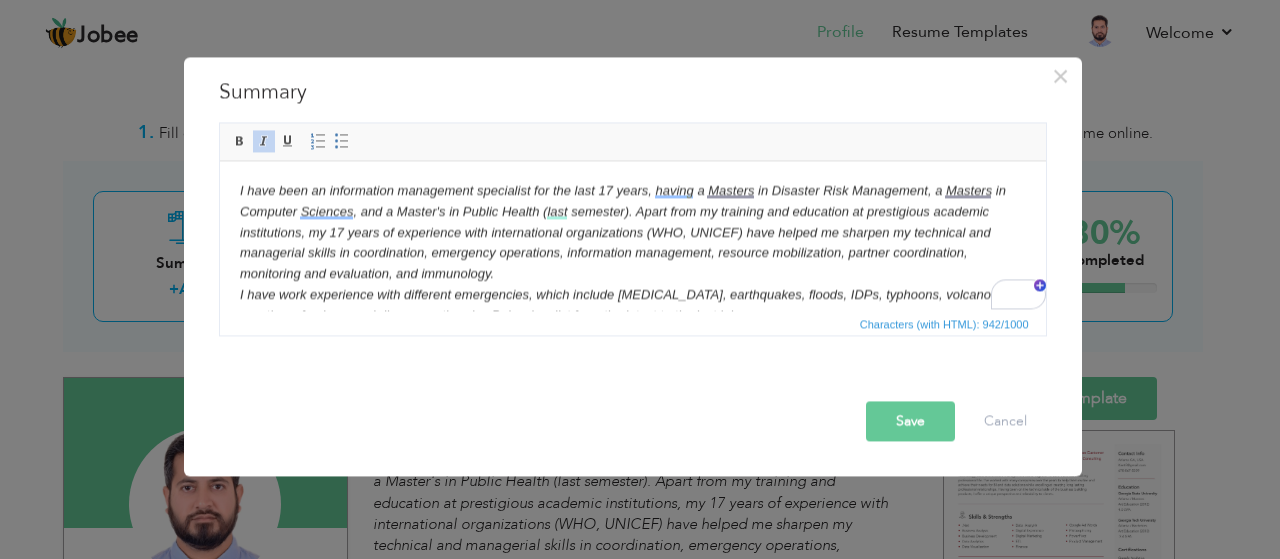 click on "I have been an information management specialist for the last 17 years, having a Masters in Disaster Risk Management, a Masters in Computer Sciences, and a Master's in Public Health (last semester). Apart from my training and education at prestigious academic institutions, my 17 years of experience with international organizations (WHO, UNICEF) have helped me sharpen my technical and managerial skills in coordination, emergency operations, information management, resource mobilization, partner coordination, monitoring and evaluation, and immunology." at bounding box center (622, 231) 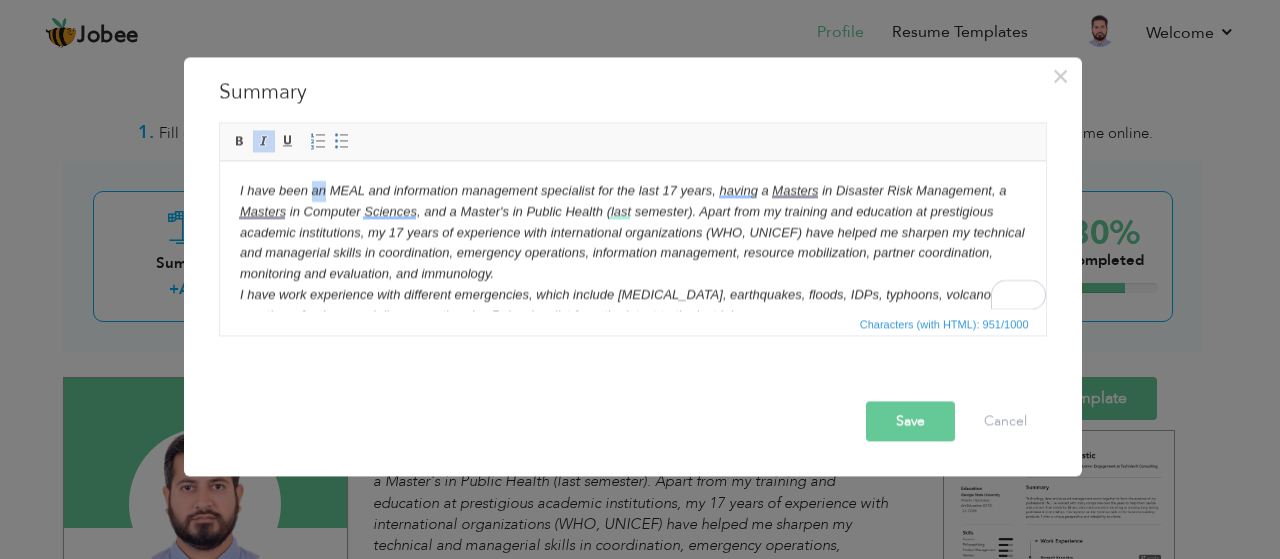 drag, startPoint x: 310, startPoint y: 192, endPoint x: 325, endPoint y: 191, distance: 15.033297 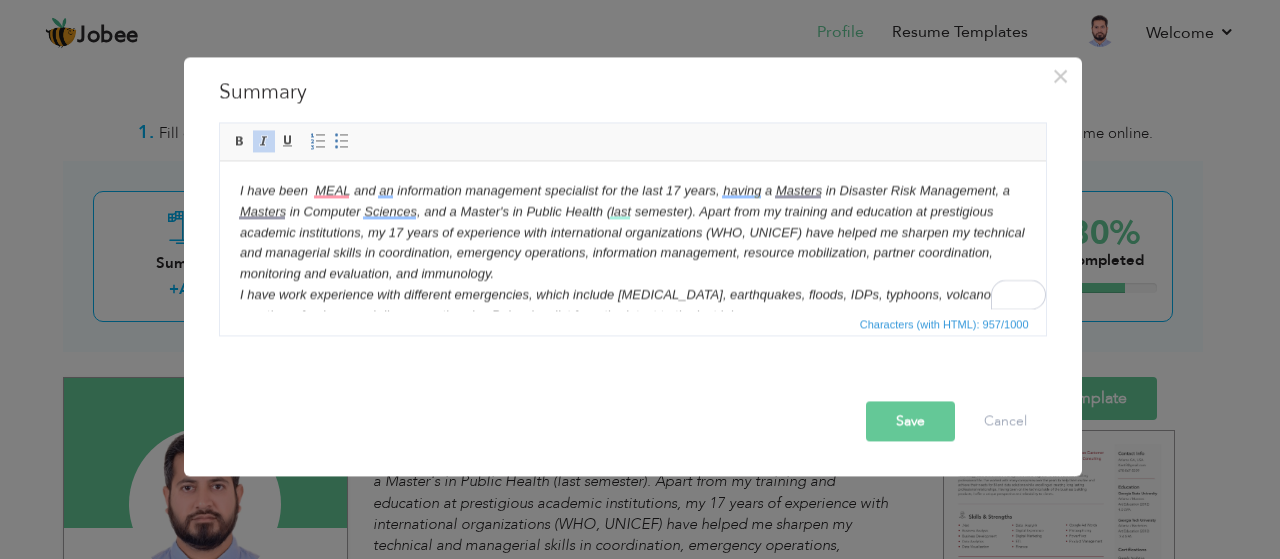 click on "Save" at bounding box center [910, 421] 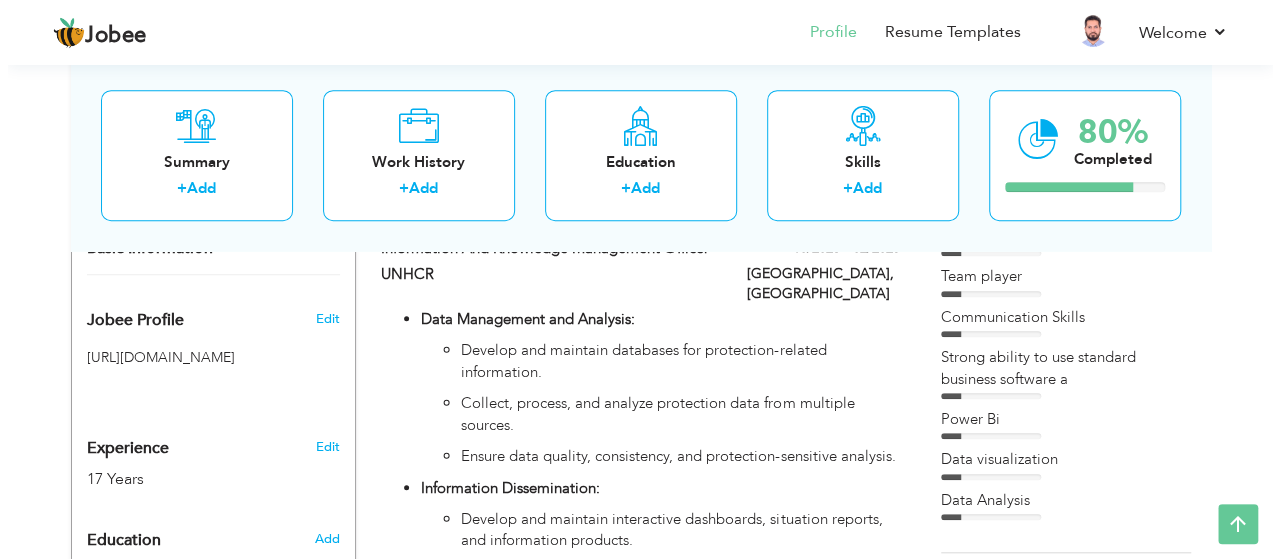 scroll, scrollTop: 614, scrollLeft: 0, axis: vertical 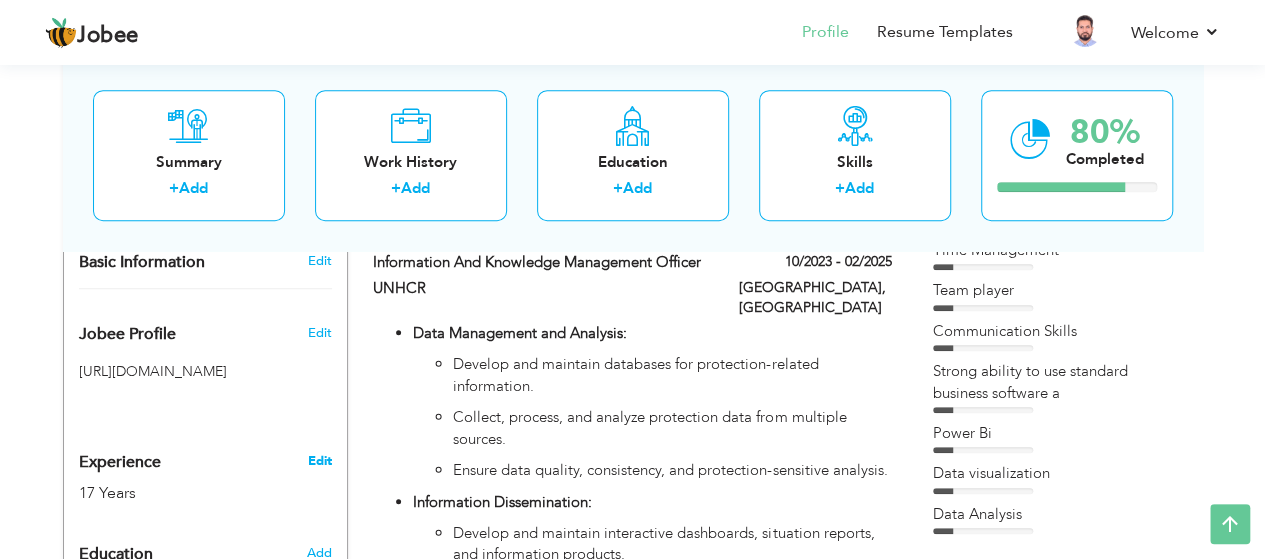 click on "Edit" at bounding box center (319, 461) 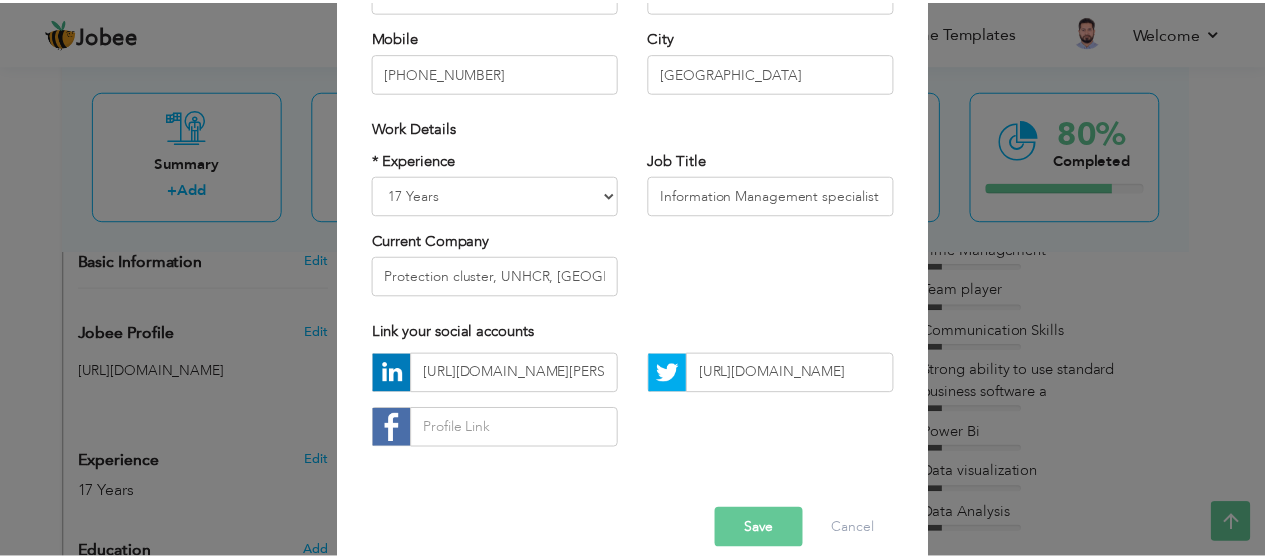 scroll, scrollTop: 313, scrollLeft: 0, axis: vertical 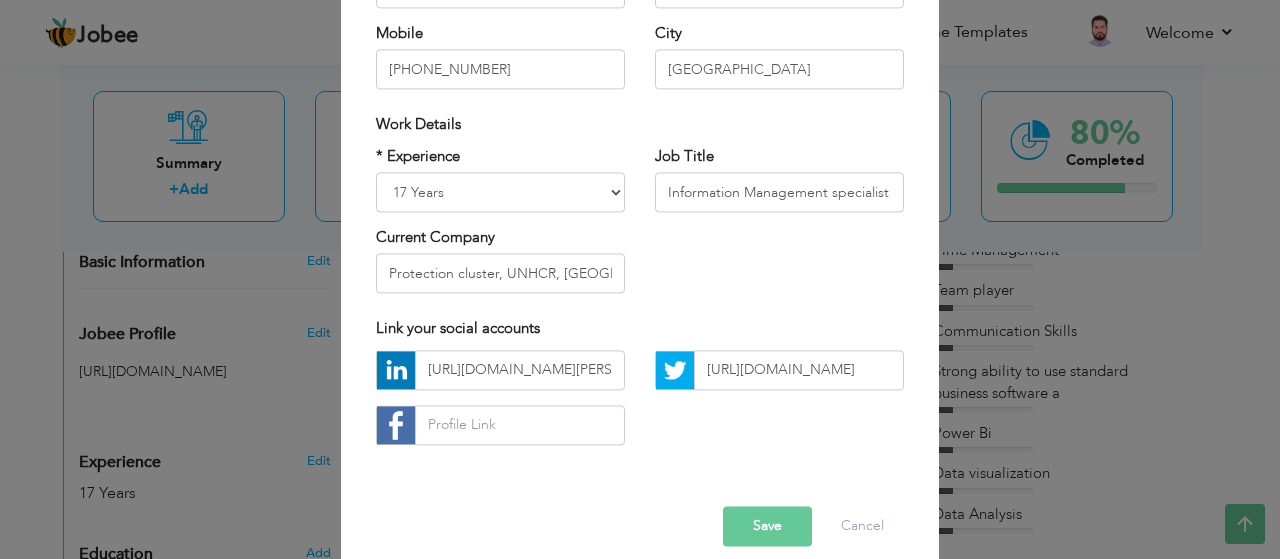 click on "×
Profile
Contact Information
* First Name
Fayyaz Ahmed
* Last Name" at bounding box center [640, 279] 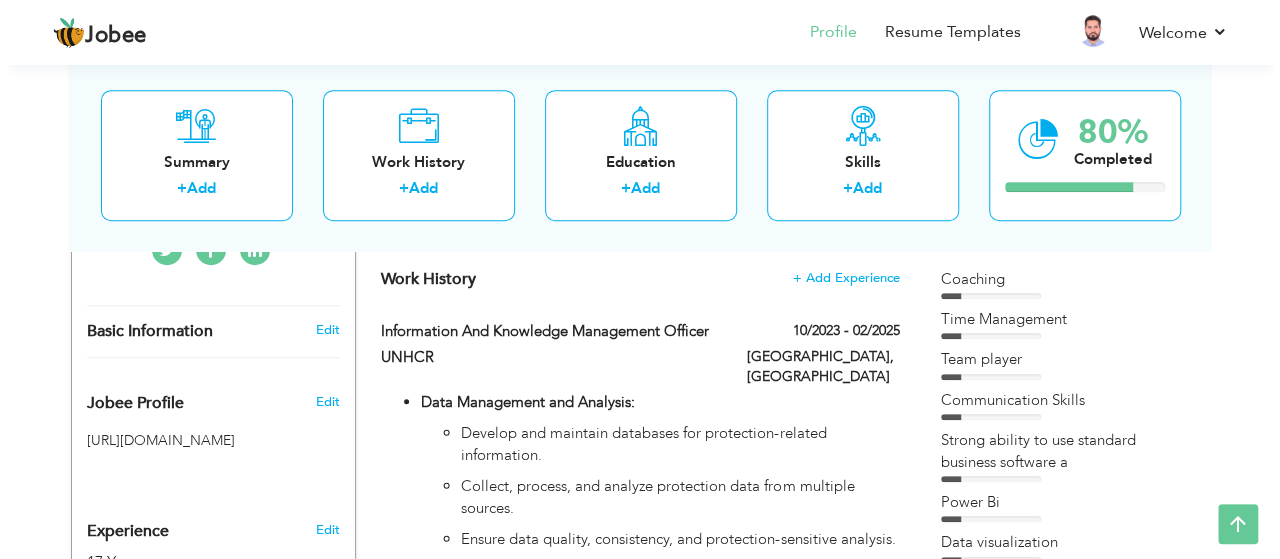 scroll, scrollTop: 530, scrollLeft: 0, axis: vertical 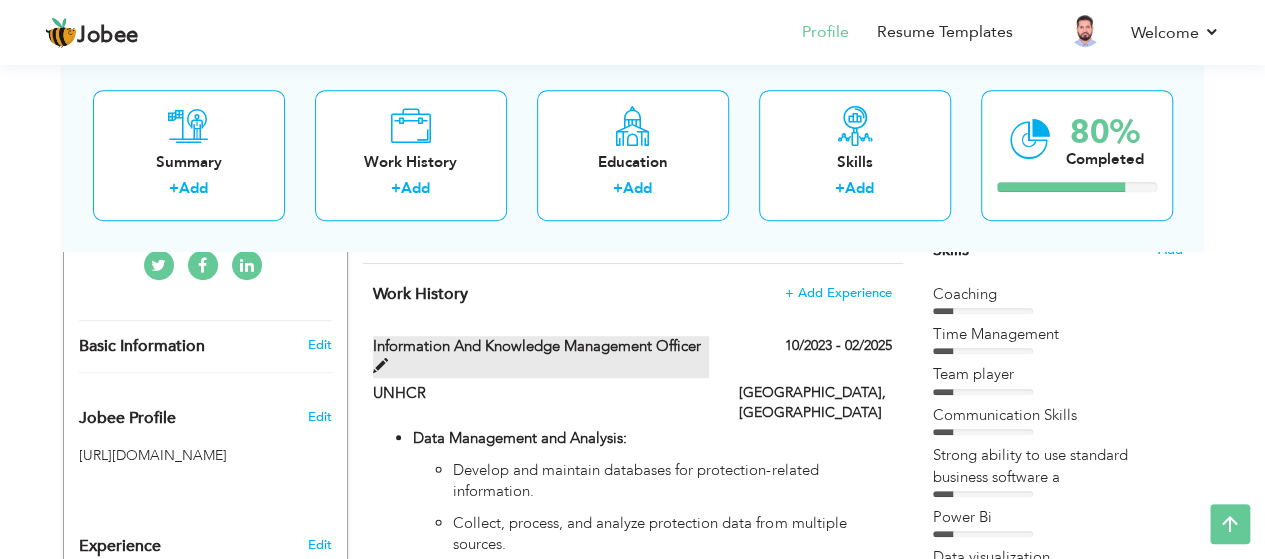 click on "Information and Knowledge management officer" at bounding box center (541, 357) 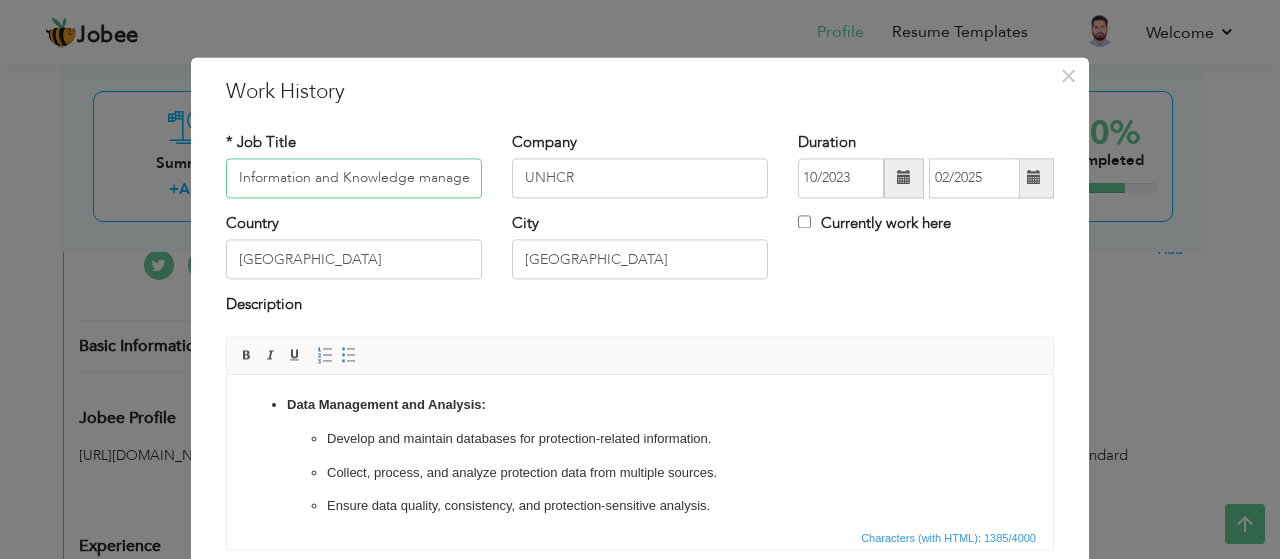 scroll, scrollTop: 0, scrollLeft: 71, axis: horizontal 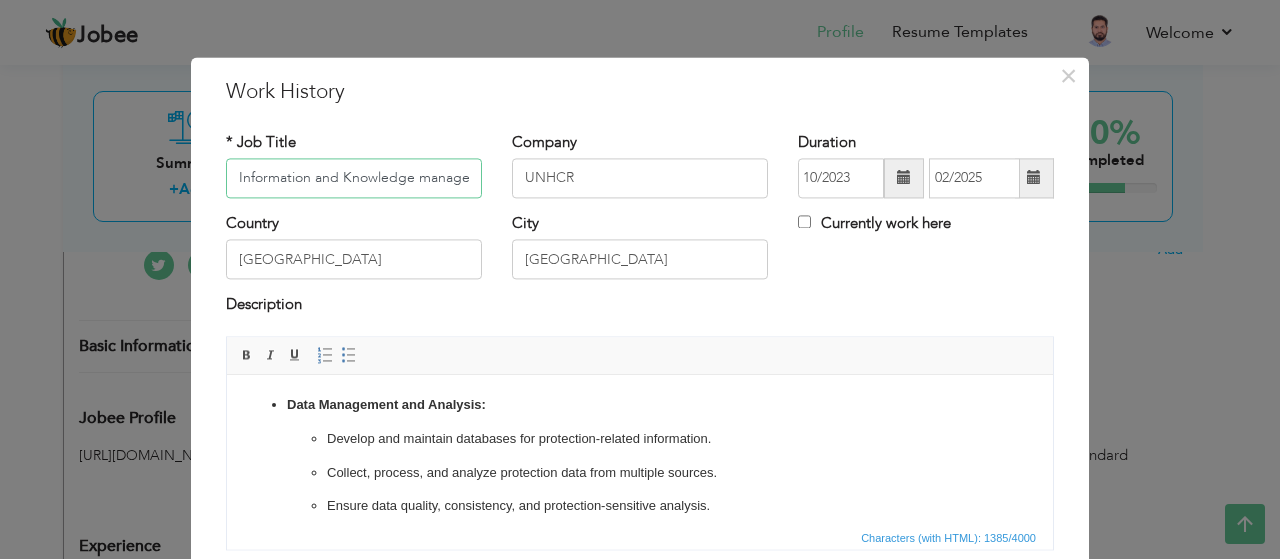 drag, startPoint x: 465, startPoint y: 171, endPoint x: 146, endPoint y: 188, distance: 319.45267 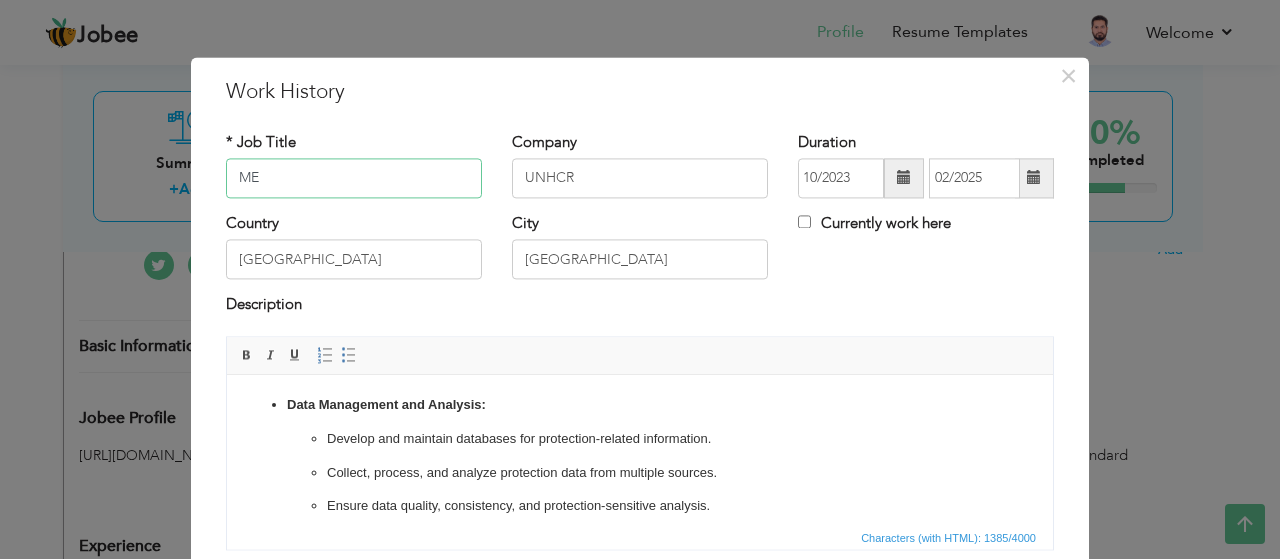 type on "M" 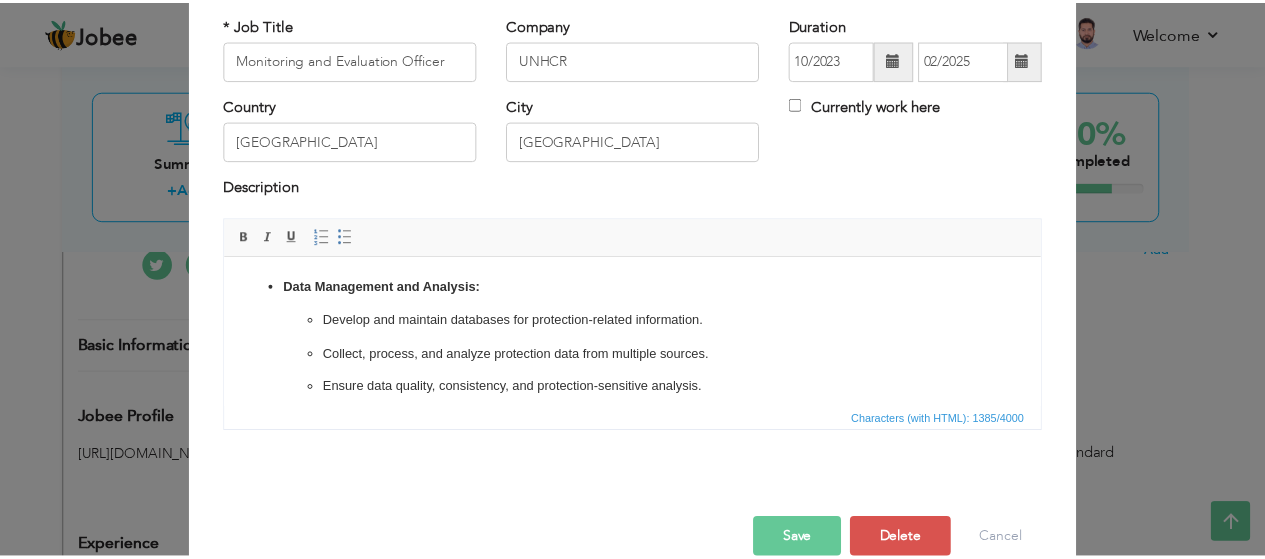 scroll, scrollTop: 151, scrollLeft: 0, axis: vertical 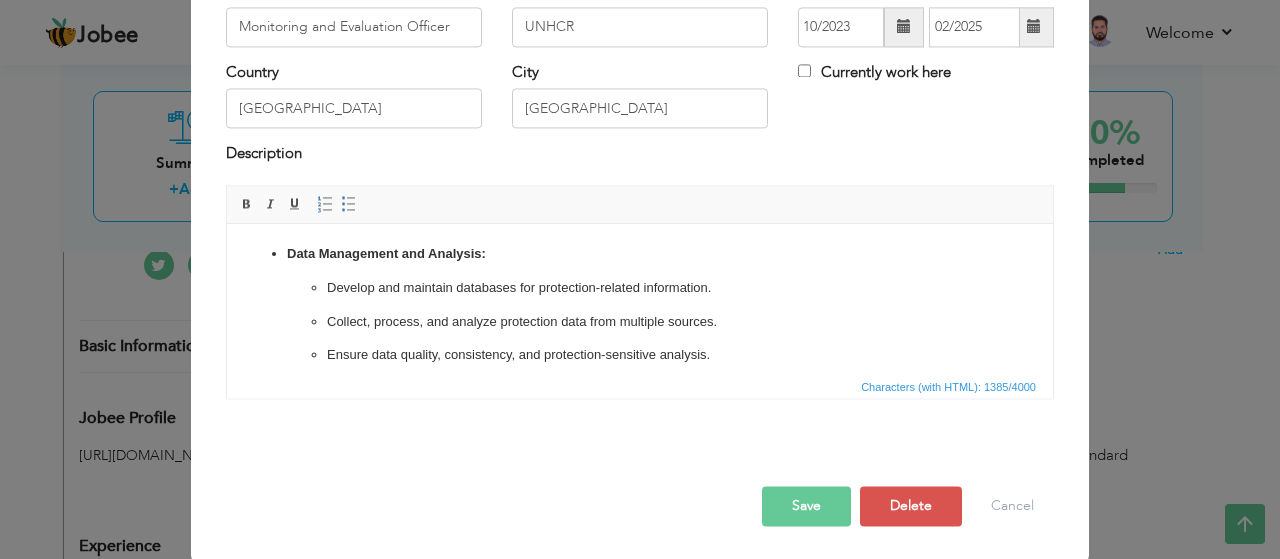click on "Save" at bounding box center (806, 506) 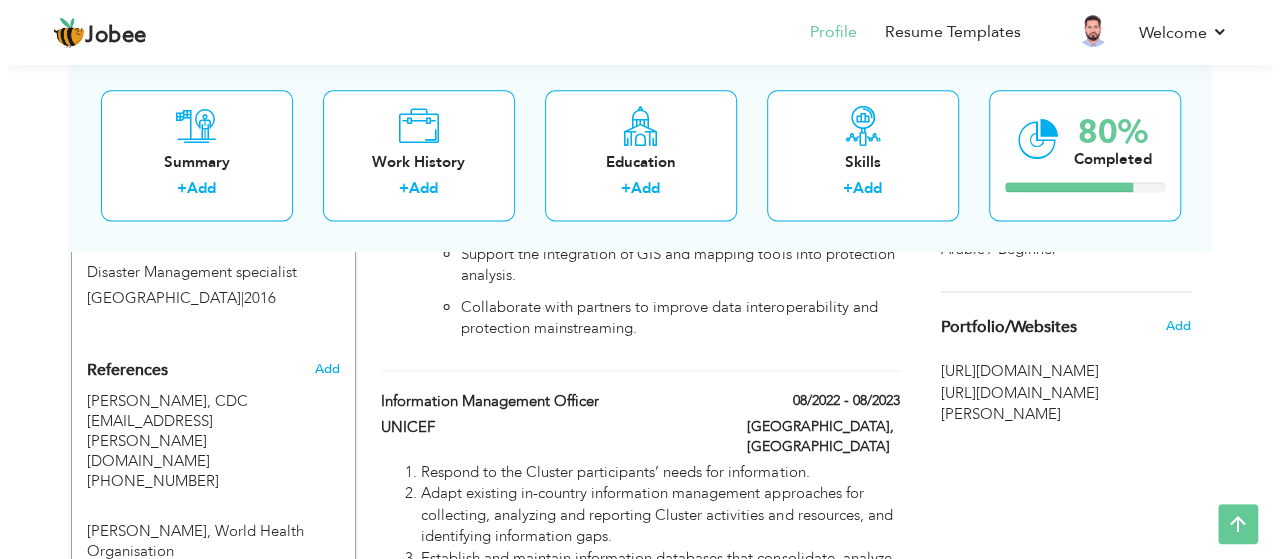 scroll, scrollTop: 1298, scrollLeft: 0, axis: vertical 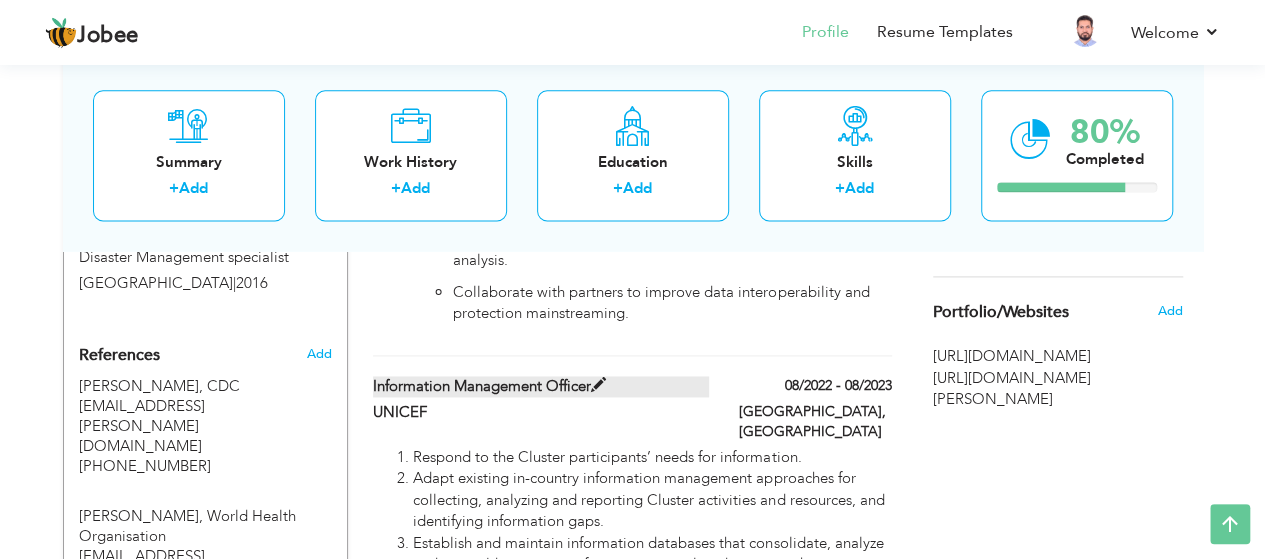 click at bounding box center (598, 385) 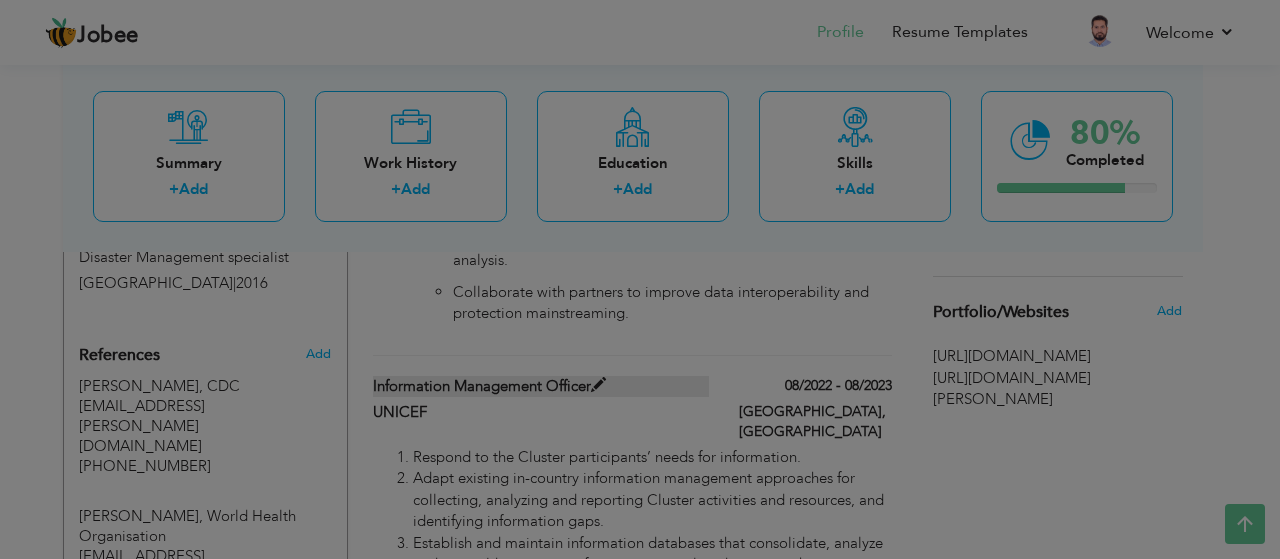 scroll, scrollTop: 0, scrollLeft: 0, axis: both 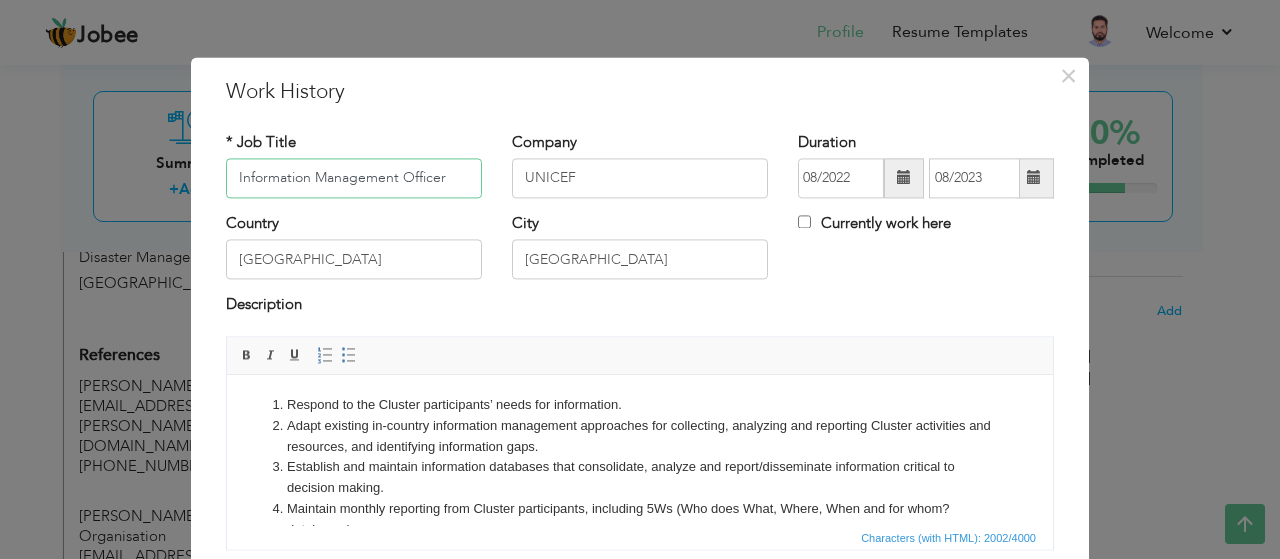 drag, startPoint x: 441, startPoint y: 177, endPoint x: 169, endPoint y: 207, distance: 273.6494 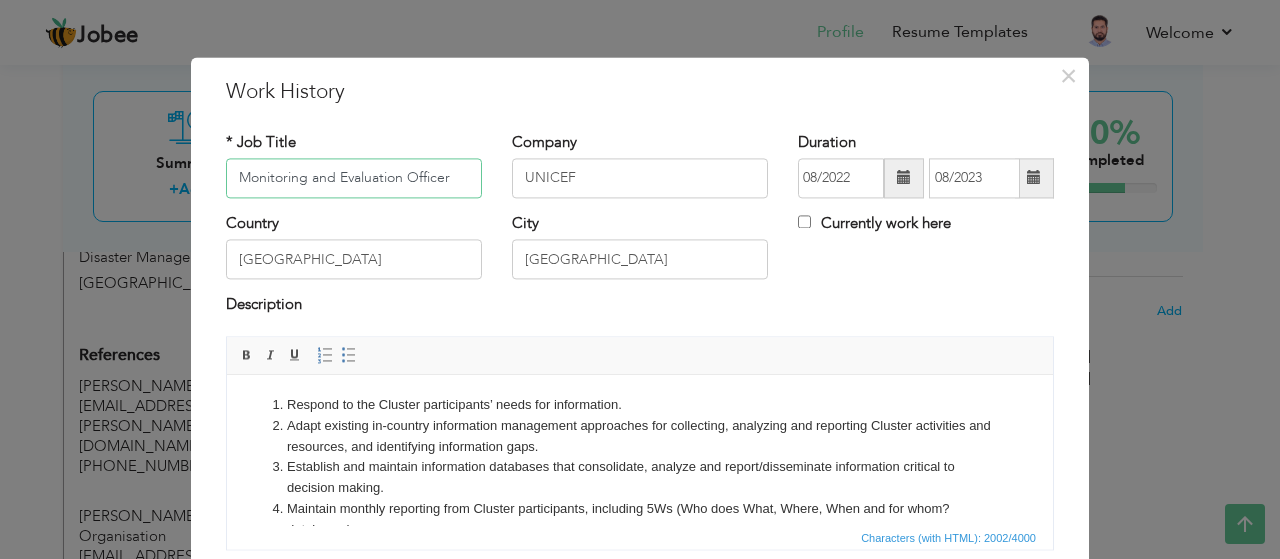 type on "Monitoring and Evaluation Officer" 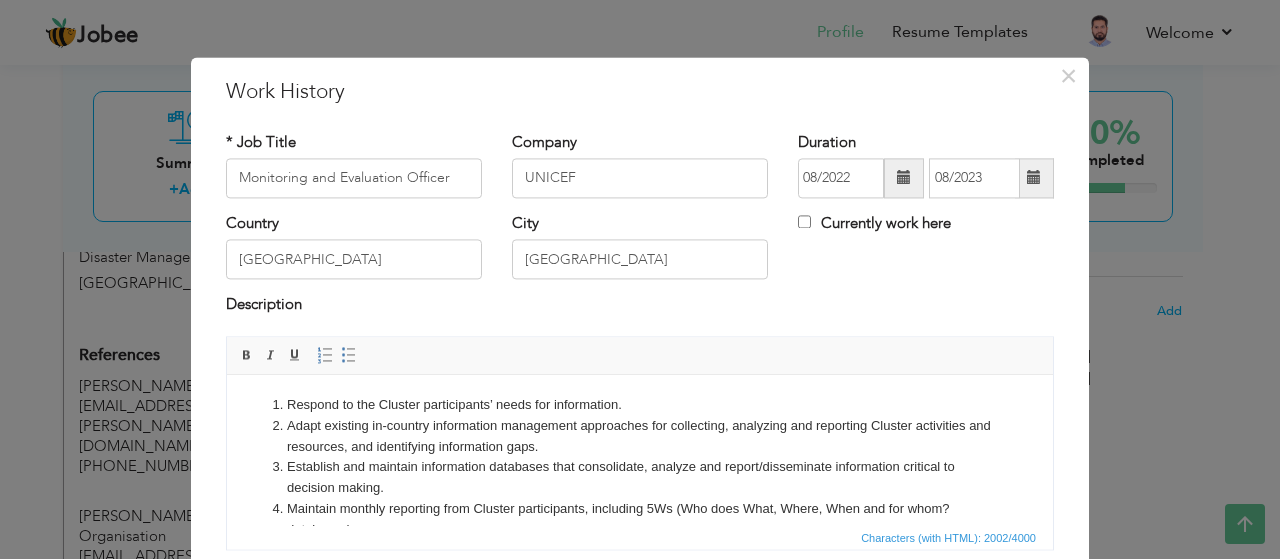 scroll, scrollTop: 8, scrollLeft: 0, axis: vertical 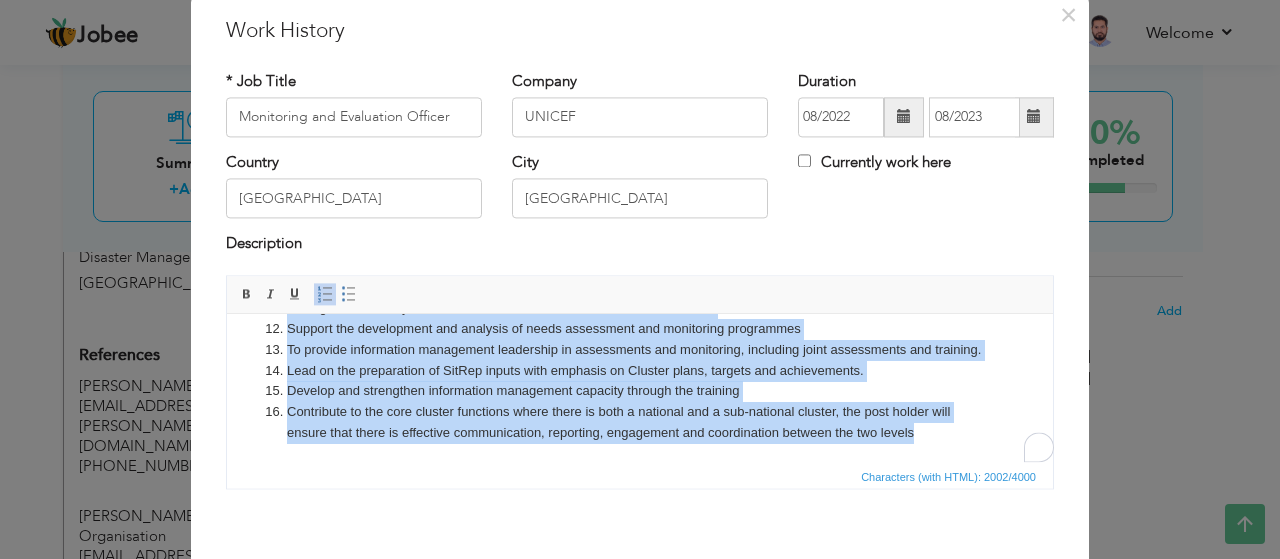 drag, startPoint x: 267, startPoint y: 342, endPoint x: 1030, endPoint y: 488, distance: 776.84296 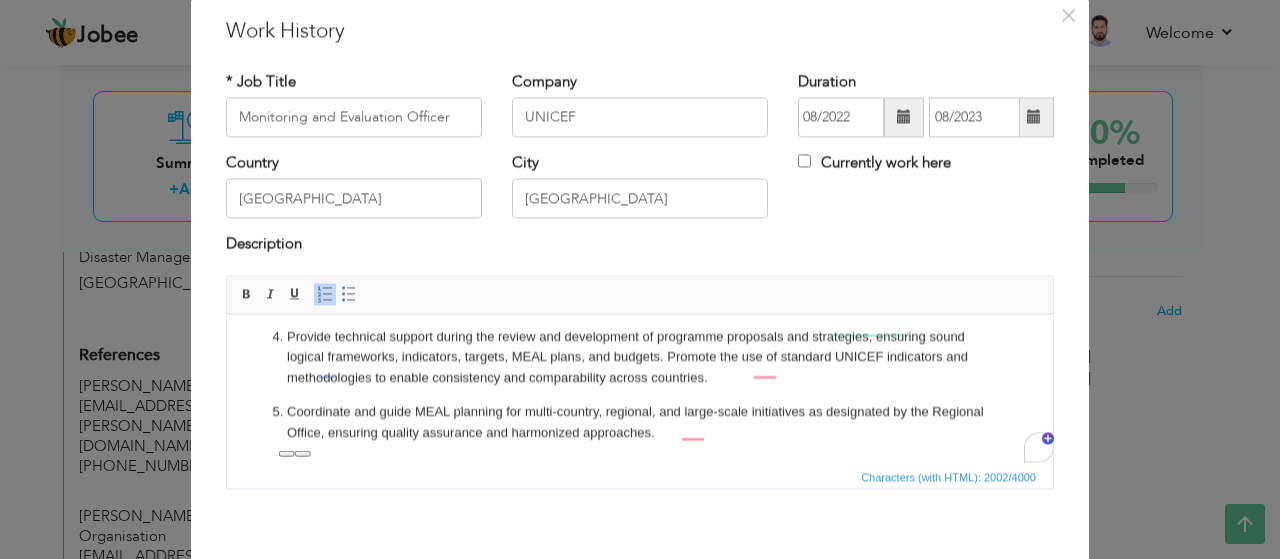 scroll, scrollTop: 191, scrollLeft: 0, axis: vertical 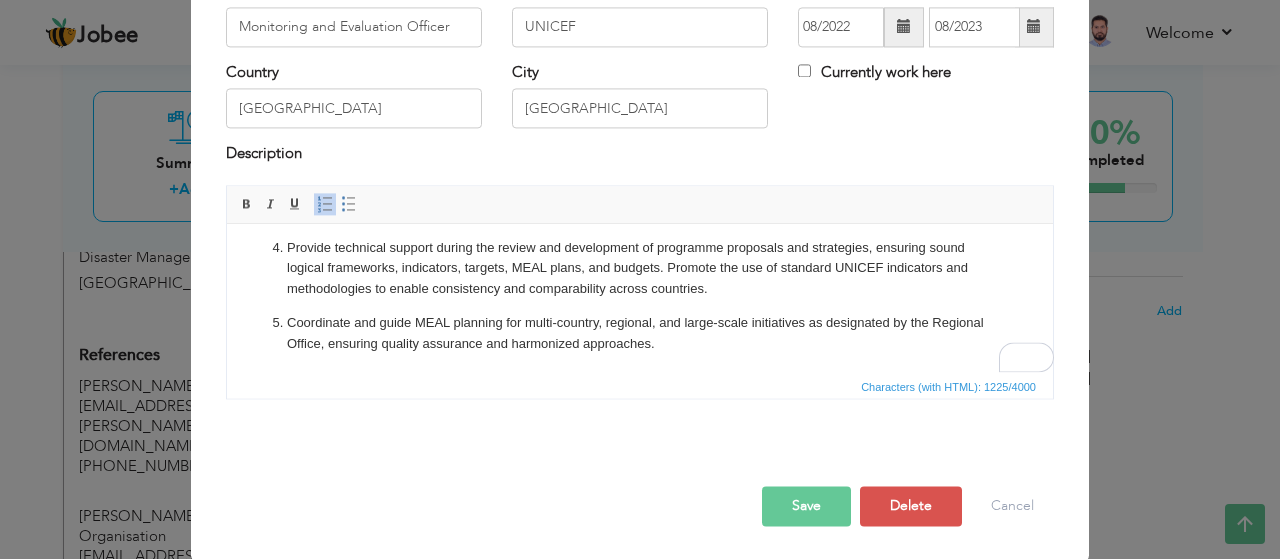 click on "Save" at bounding box center [806, 506] 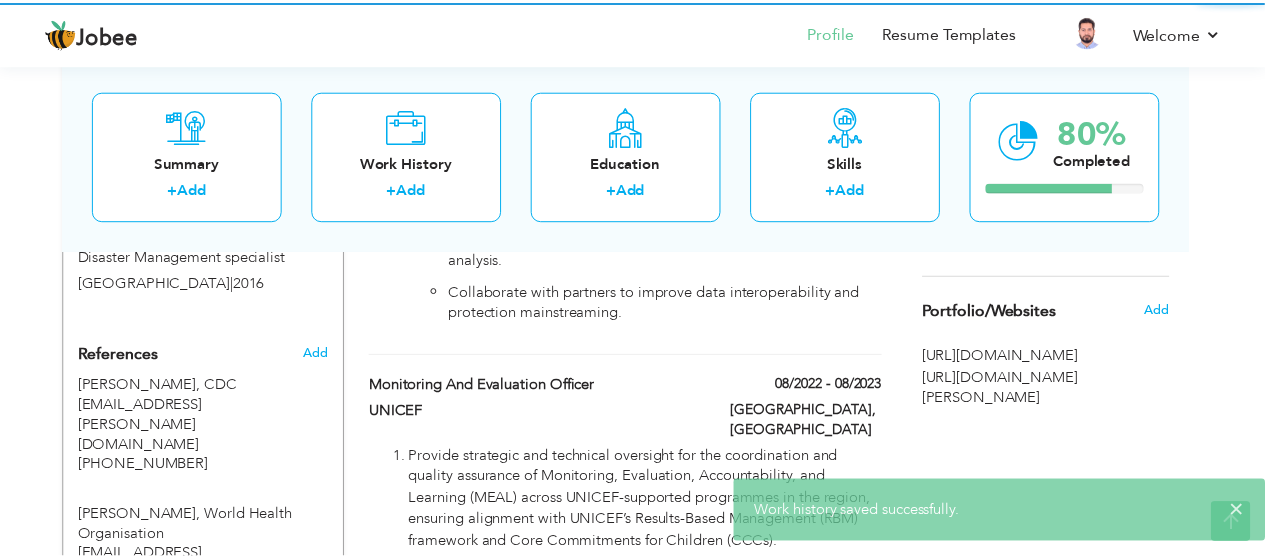 scroll, scrollTop: 0, scrollLeft: 0, axis: both 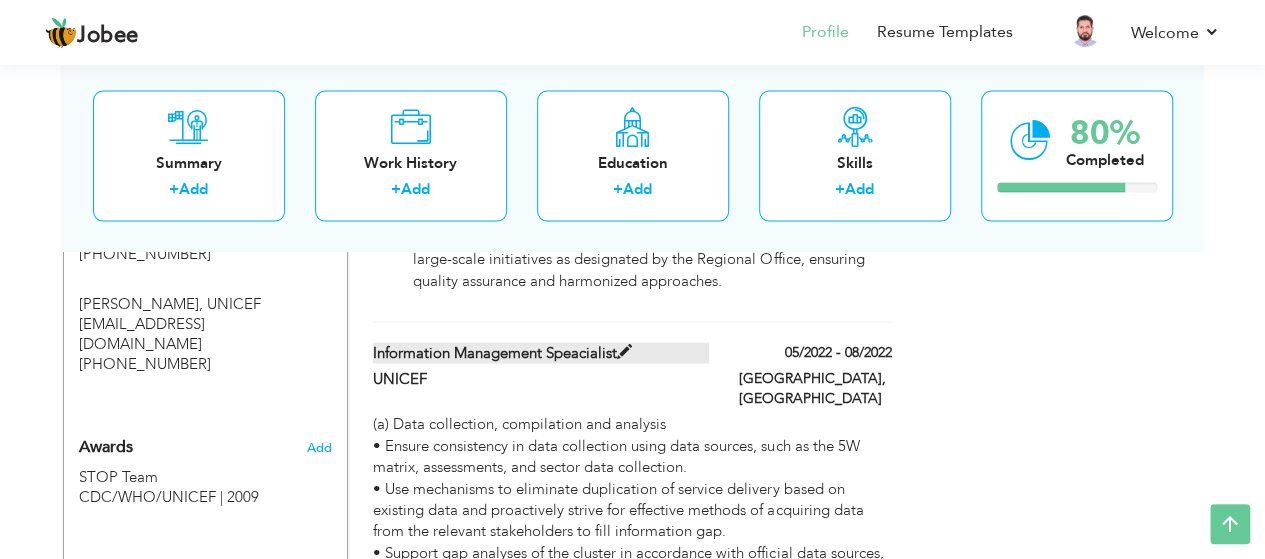 click at bounding box center [624, 352] 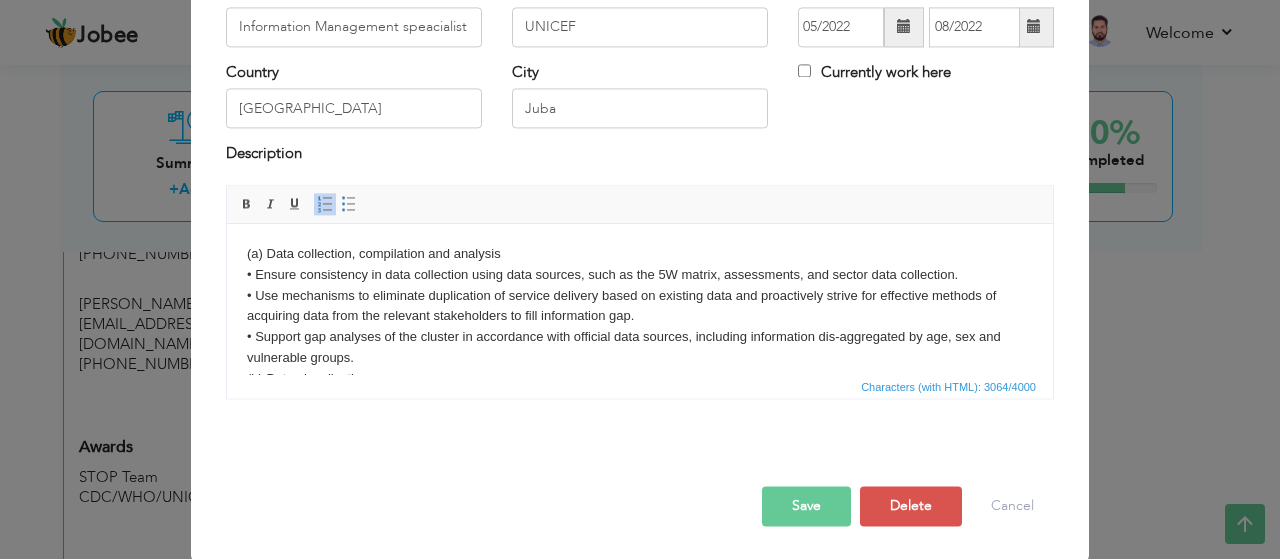 scroll, scrollTop: 0, scrollLeft: 0, axis: both 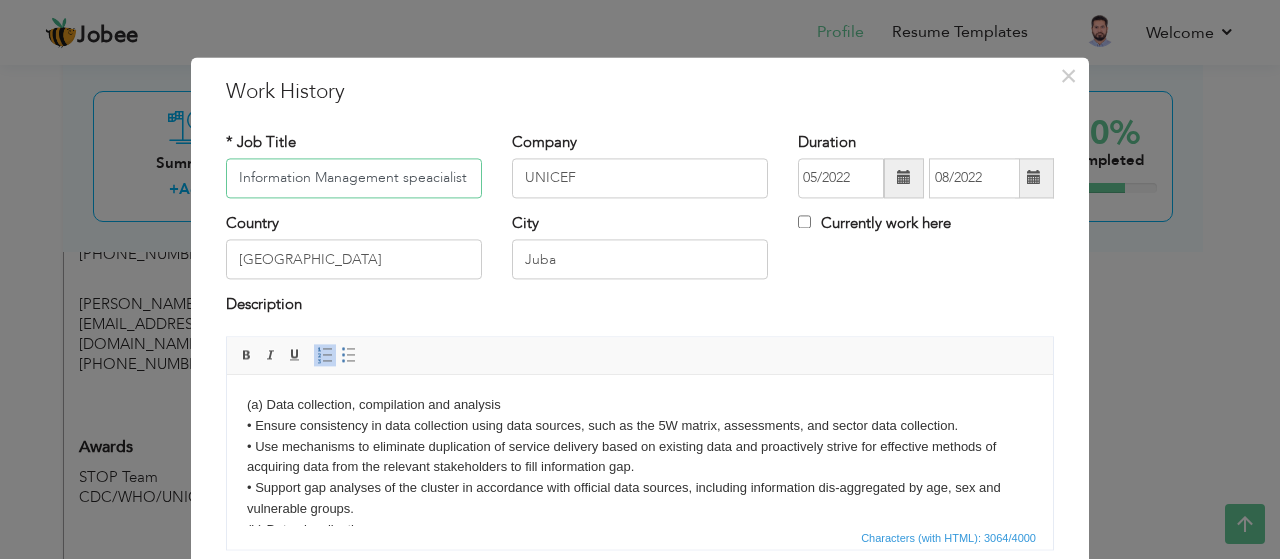drag, startPoint x: 463, startPoint y: 175, endPoint x: 41, endPoint y: 165, distance: 422.11847 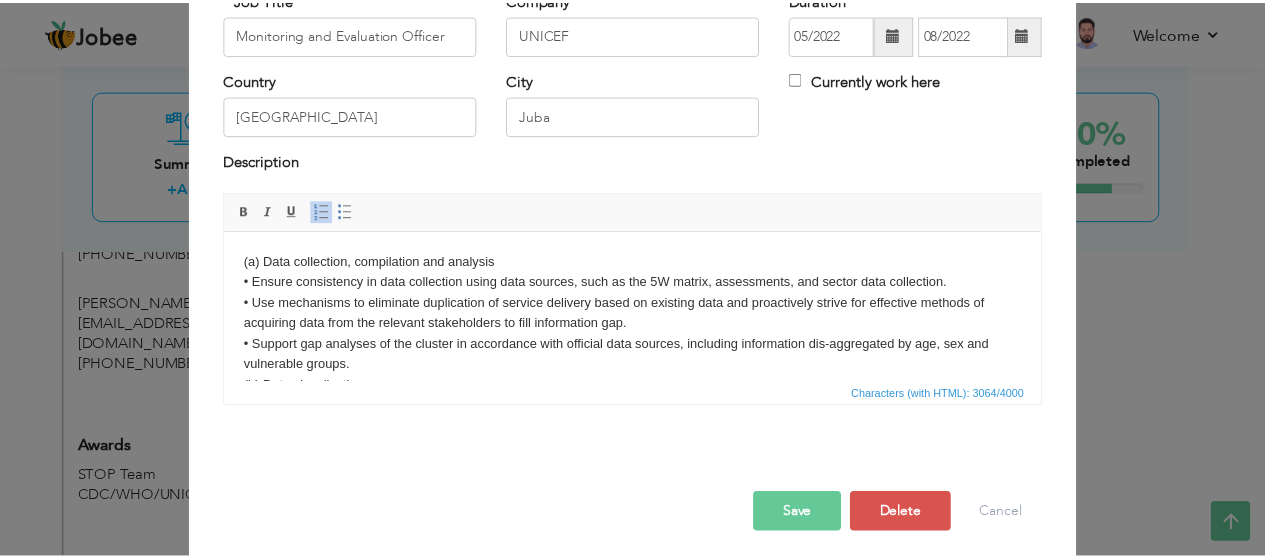 scroll, scrollTop: 151, scrollLeft: 0, axis: vertical 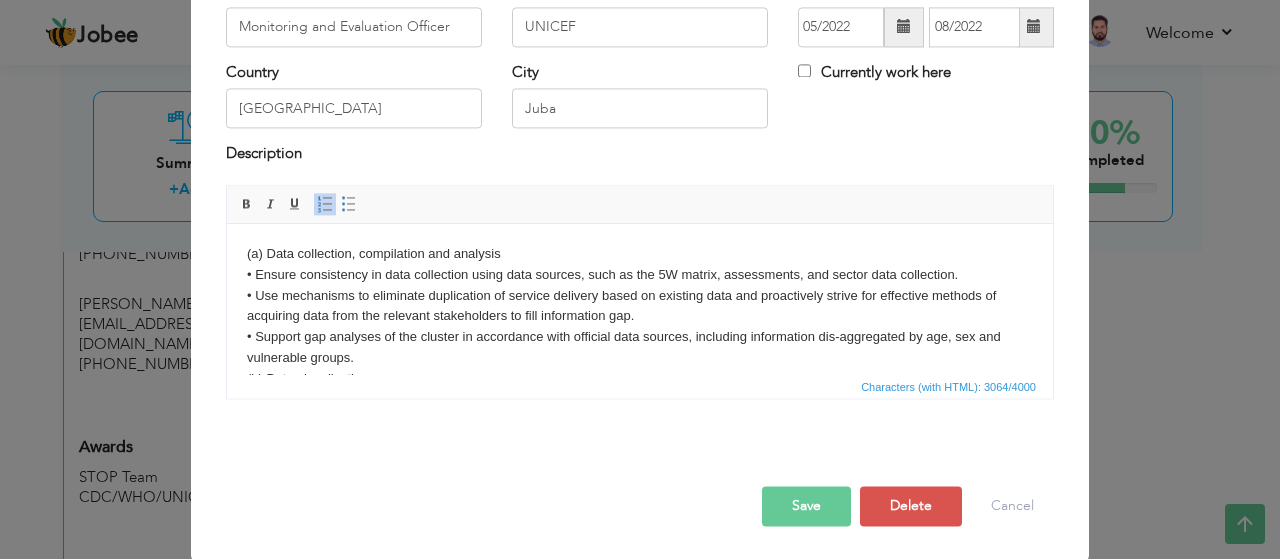 click on "Save" at bounding box center [806, 506] 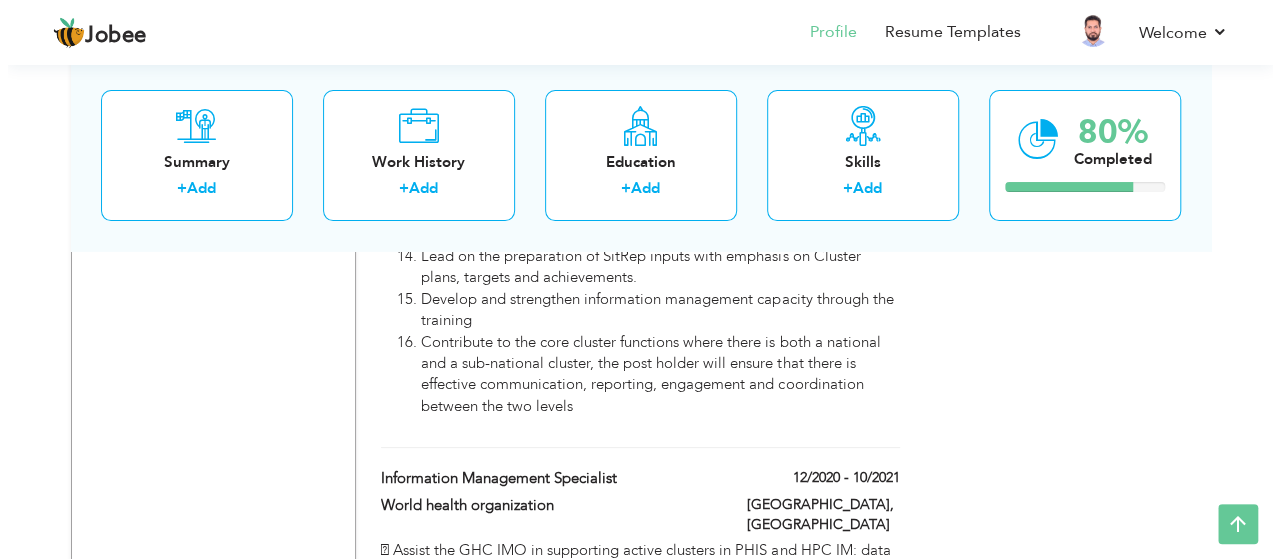 scroll, scrollTop: 3824, scrollLeft: 0, axis: vertical 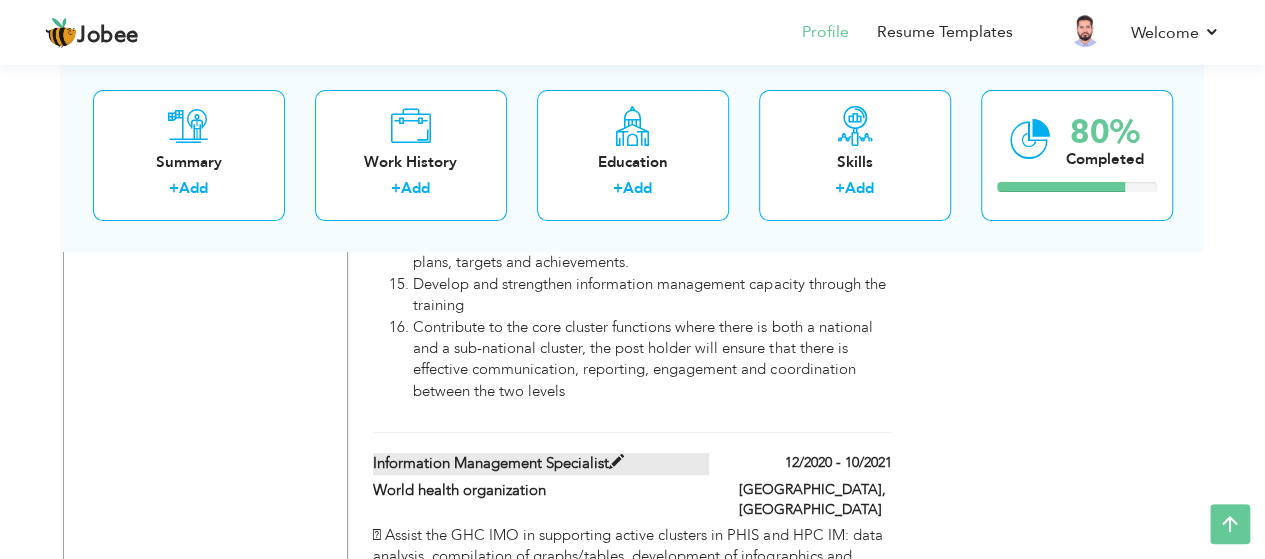 click at bounding box center [616, 462] 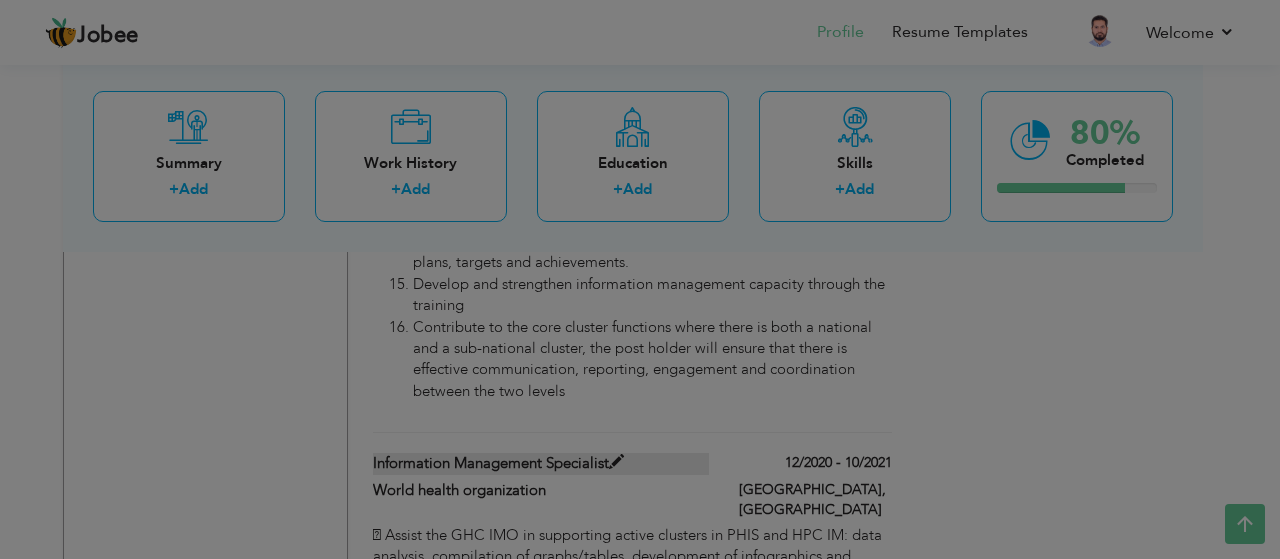 scroll, scrollTop: 0, scrollLeft: 0, axis: both 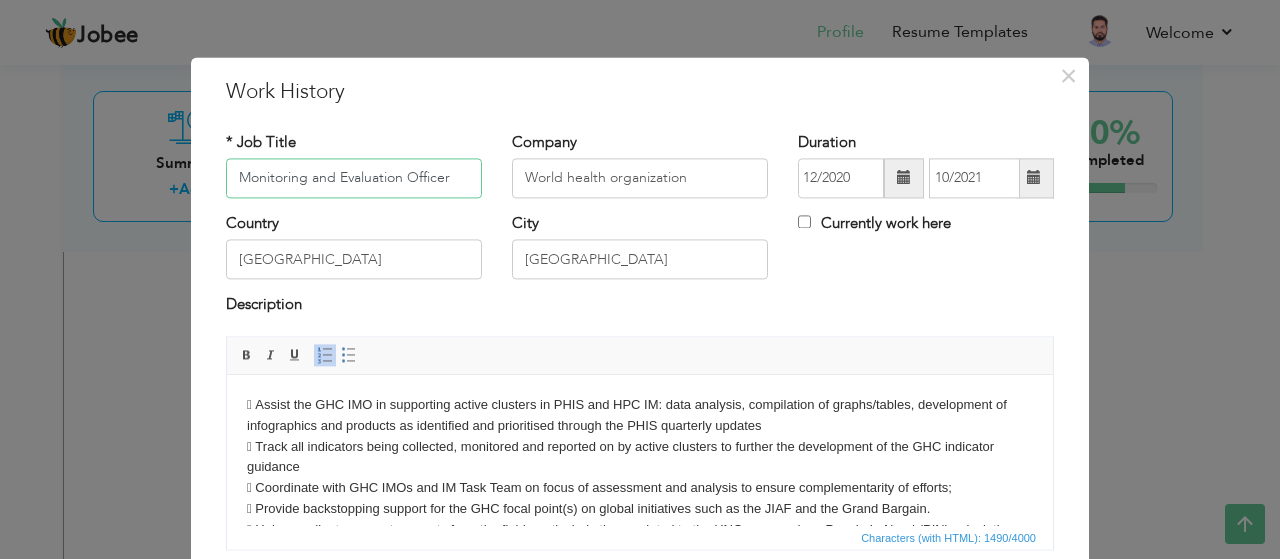type on "Monitoring and Evaluation Officer" 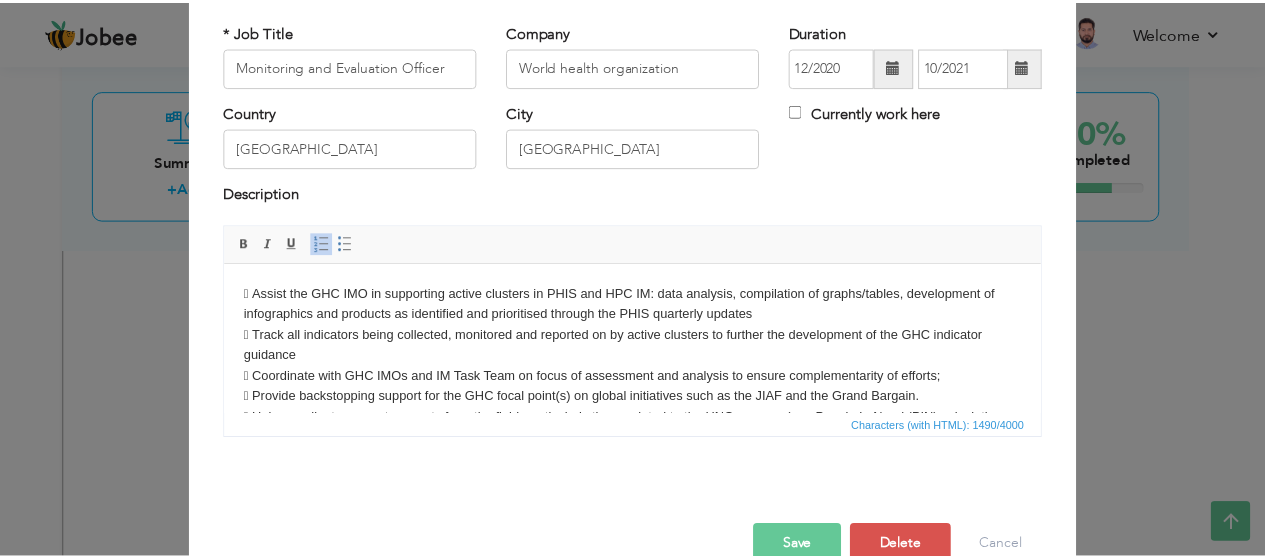 scroll, scrollTop: 151, scrollLeft: 0, axis: vertical 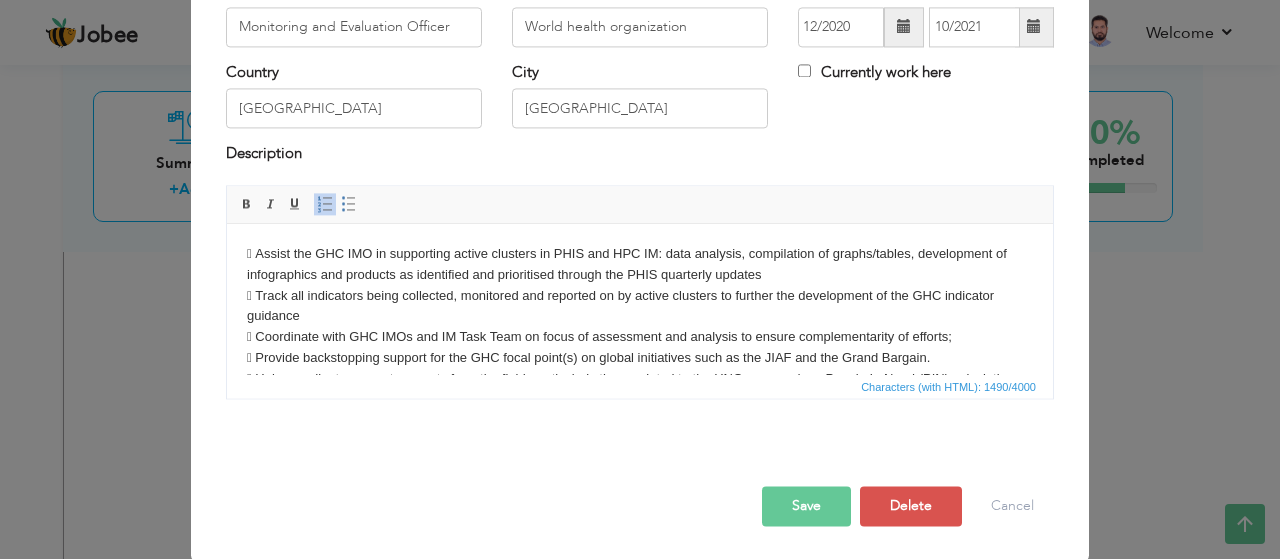 click on "Save" at bounding box center [806, 506] 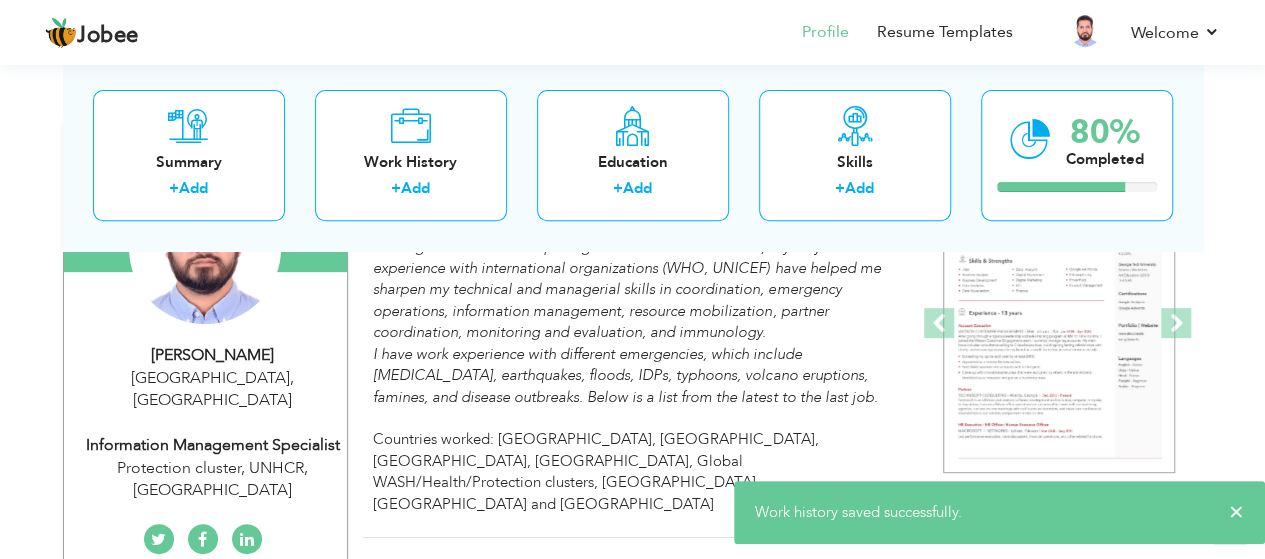 scroll, scrollTop: 0, scrollLeft: 0, axis: both 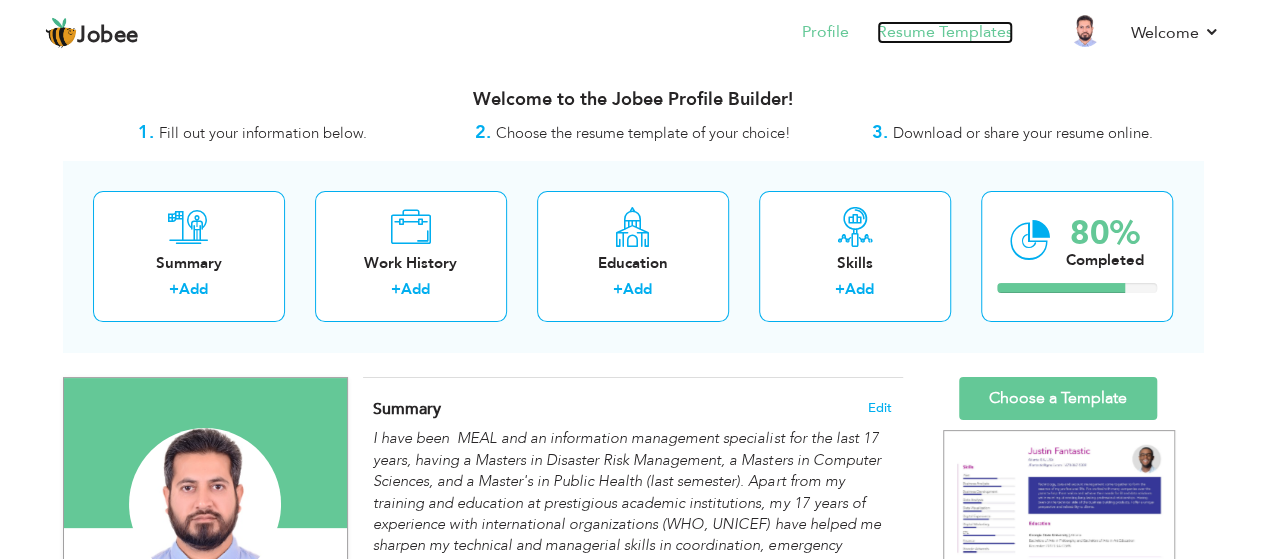 click on "Resume Templates" at bounding box center (945, 32) 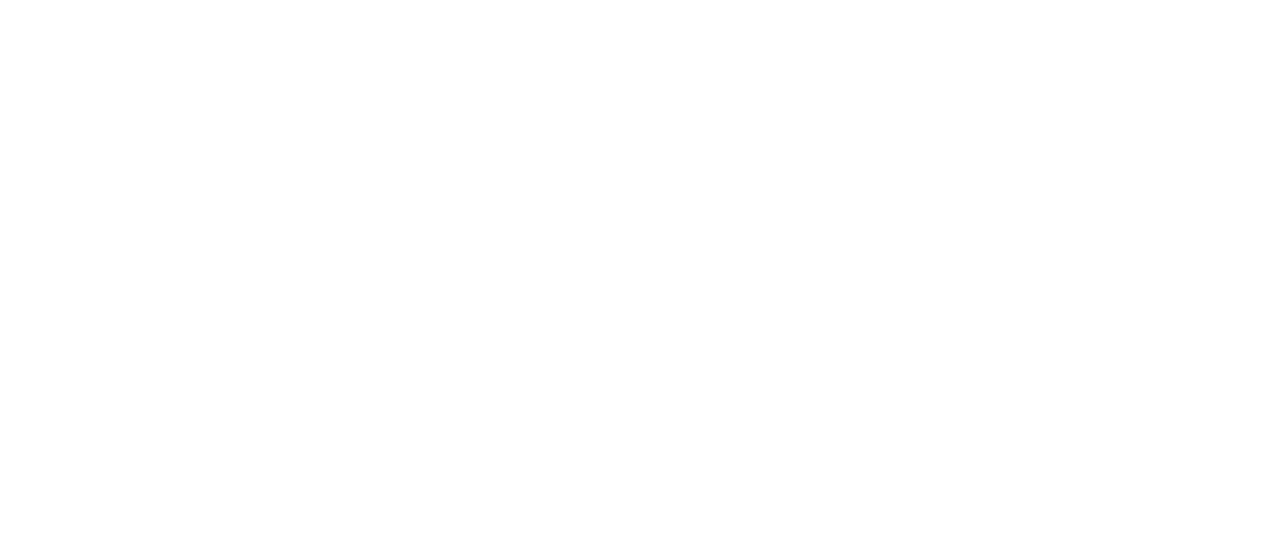 scroll, scrollTop: 0, scrollLeft: 0, axis: both 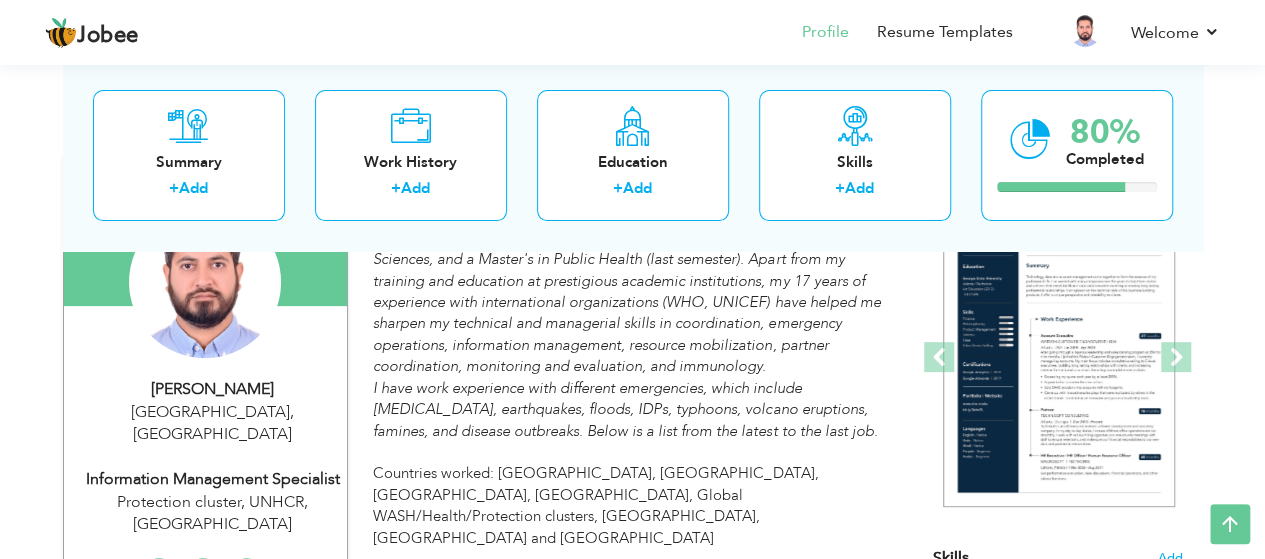 click on "Information Management specialist" at bounding box center [213, 479] 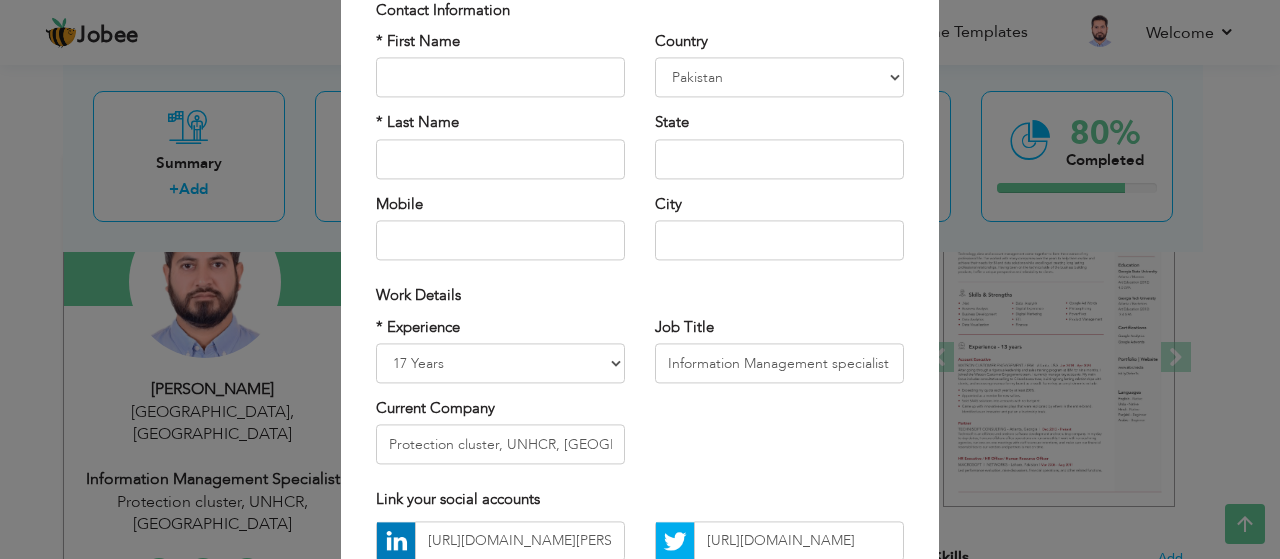scroll, scrollTop: 144, scrollLeft: 0, axis: vertical 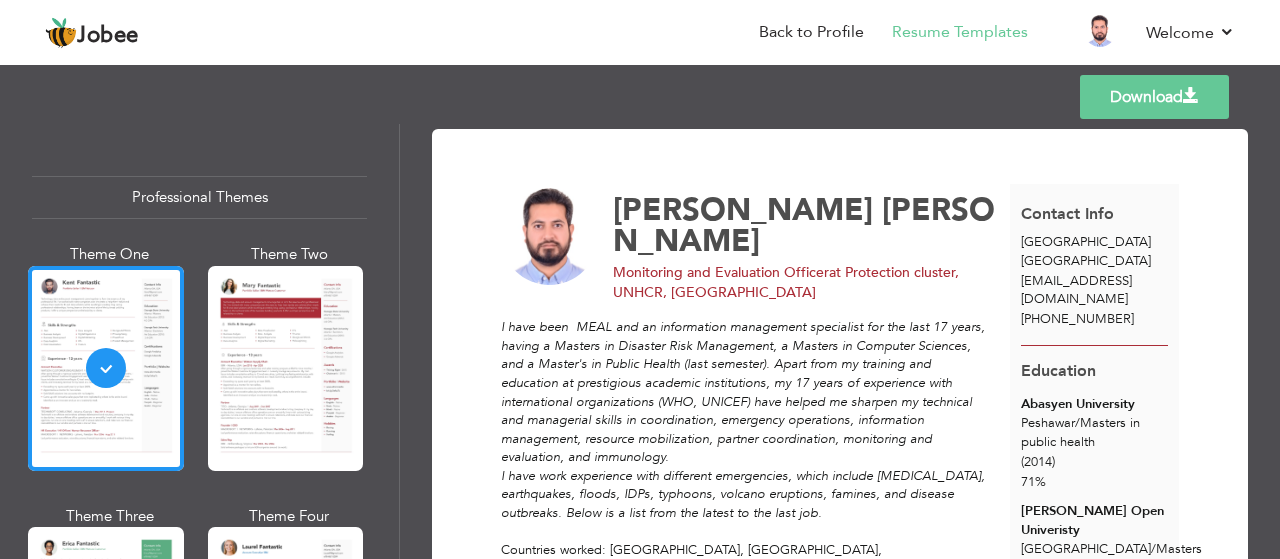 click on "Download" at bounding box center (1154, 97) 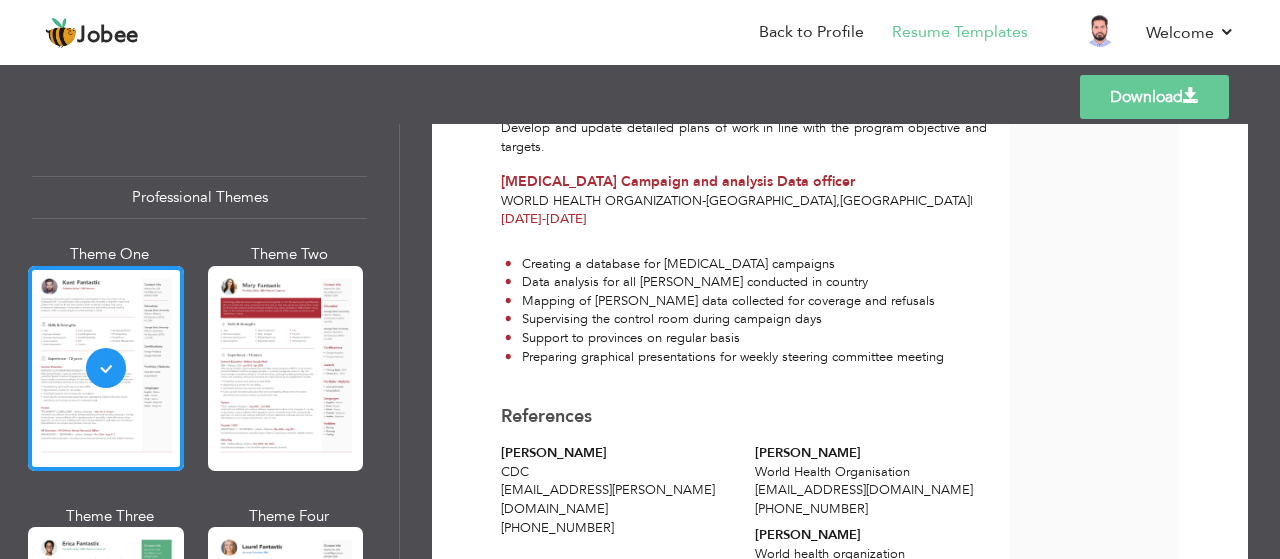 scroll, scrollTop: 9023, scrollLeft: 0, axis: vertical 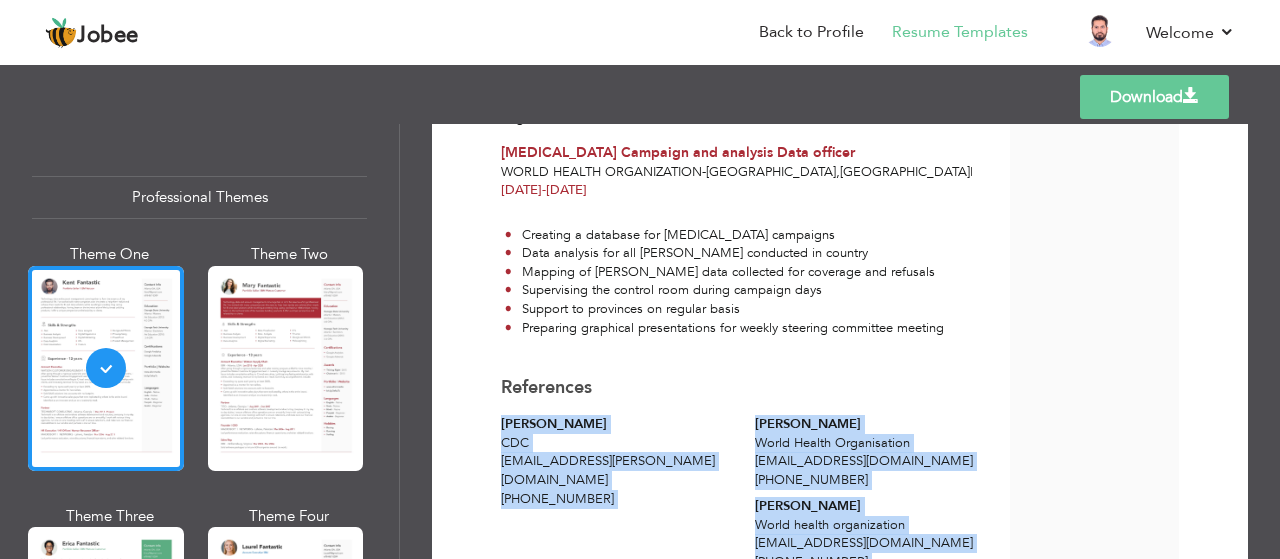 drag, startPoint x: 502, startPoint y: 255, endPoint x: 748, endPoint y: 480, distance: 333.37817 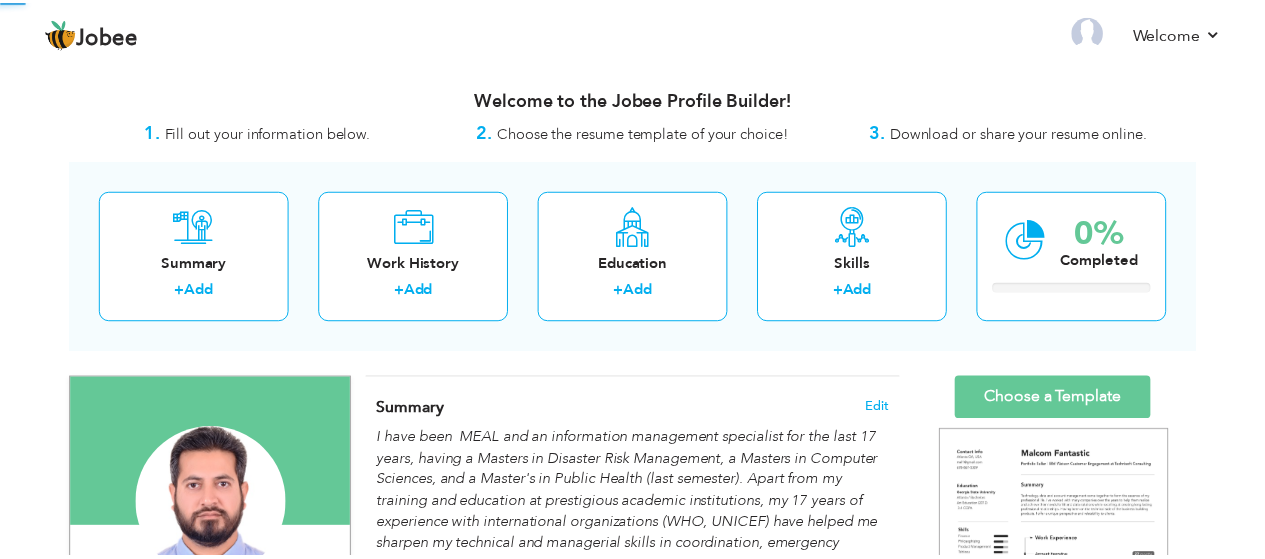 scroll, scrollTop: 0, scrollLeft: 0, axis: both 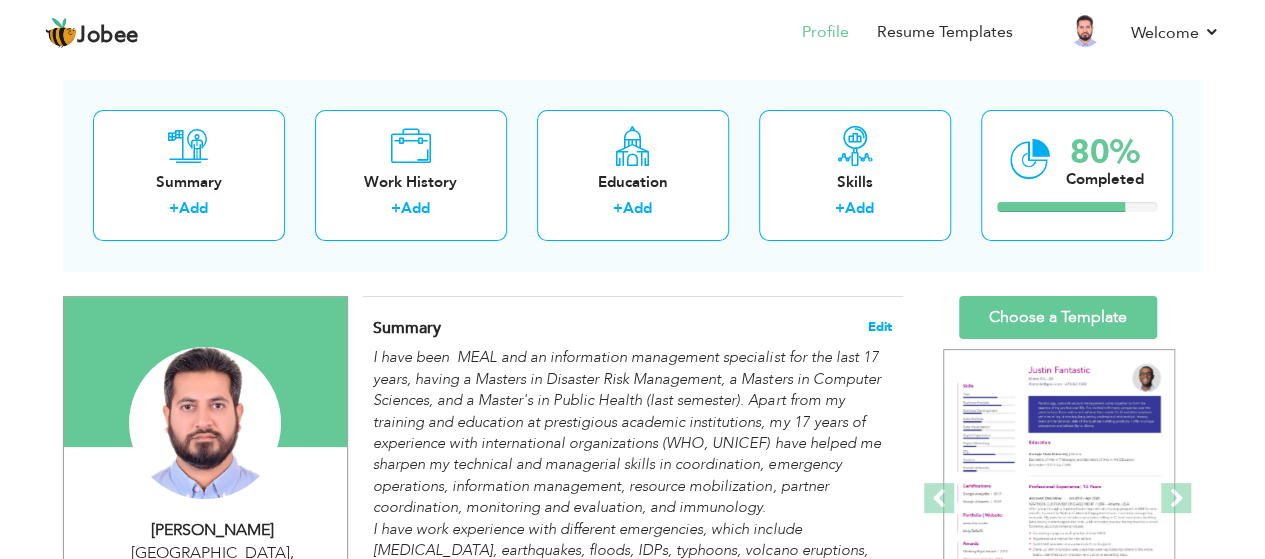 click on "Edit" at bounding box center (880, 327) 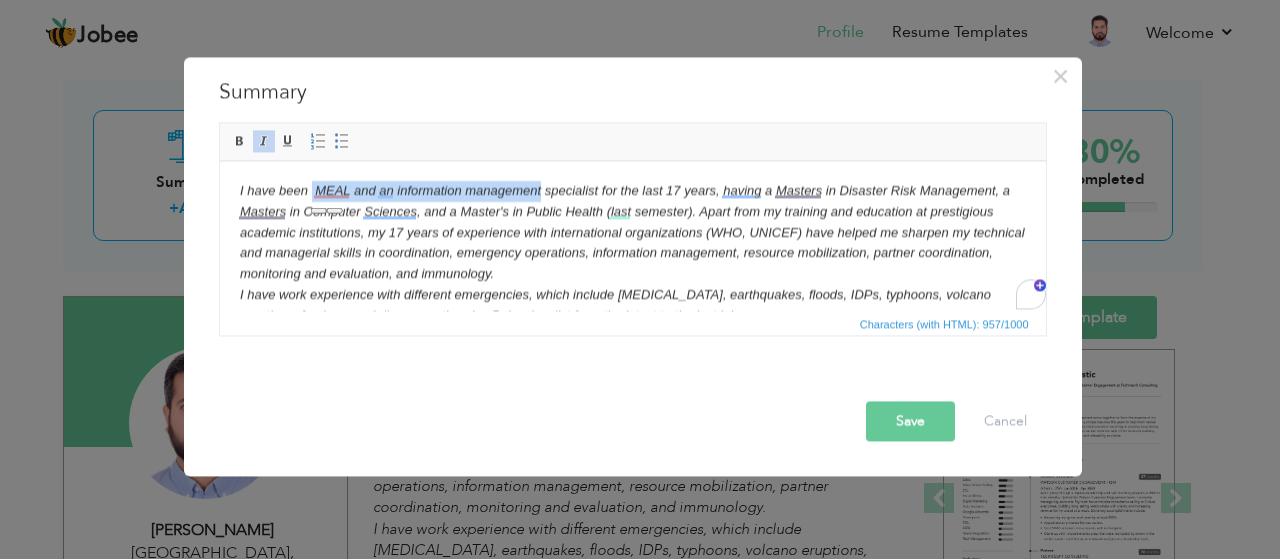 type 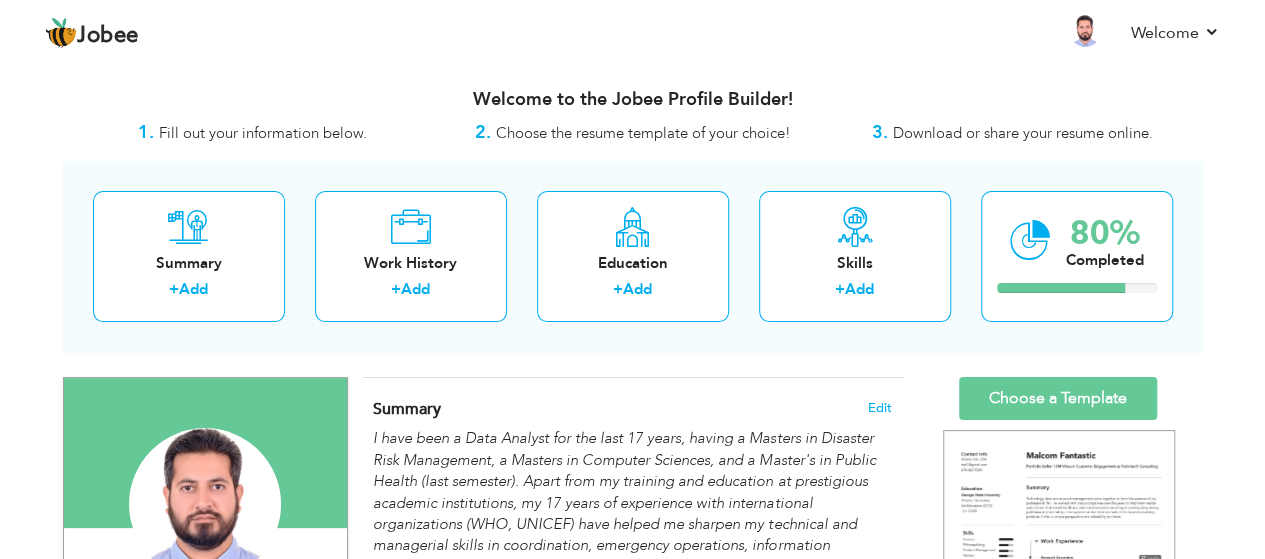 scroll, scrollTop: 0, scrollLeft: 0, axis: both 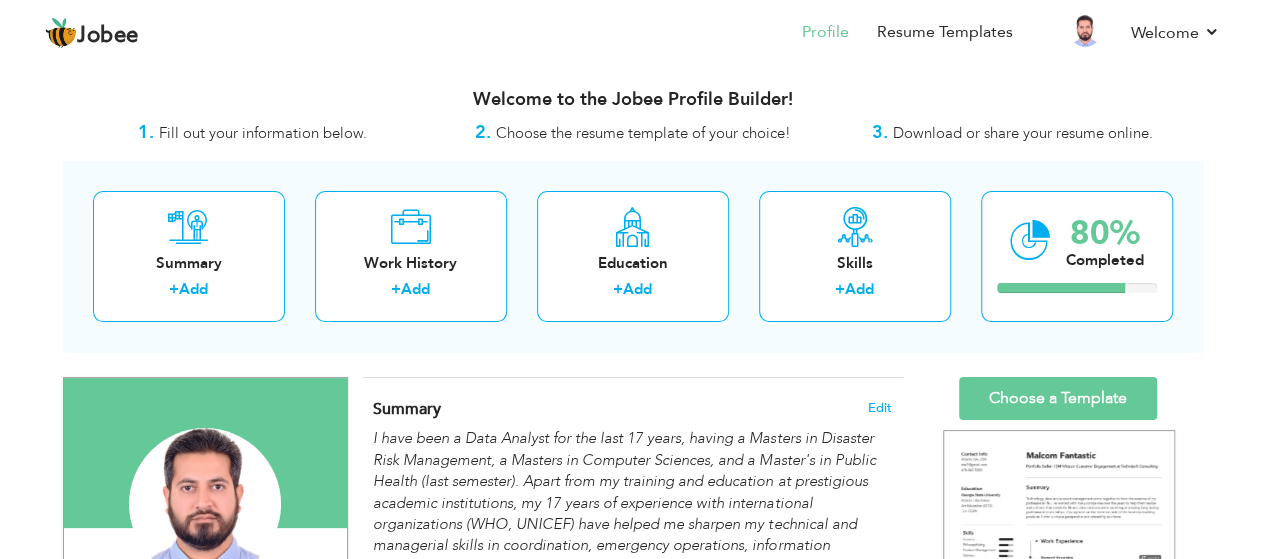 click on "Summary
Edit
I have been a Data Analyst for the last 17 years, having a Masters in Disaster Risk Management, a Masters in Computer Sciences, and a Master's in Public Health (last semester). Apart from my training and education at prestigious academic institutions, my 17 years of experience with international organizations (WHO, UNICEF) have helped me sharpen my technical and managerial skills in coordination, emergency operations, information management, resource mobilization, partner coordination, monitoring and evaluation, and immunology.
I have work experience with different emergencies, which include [MEDICAL_DATA], earthquakes, floods, IDPs, typhoons, volcano eruptions, famines, and disease outbreaks. Below is a list from the latest to the last job." at bounding box center (633, 585) 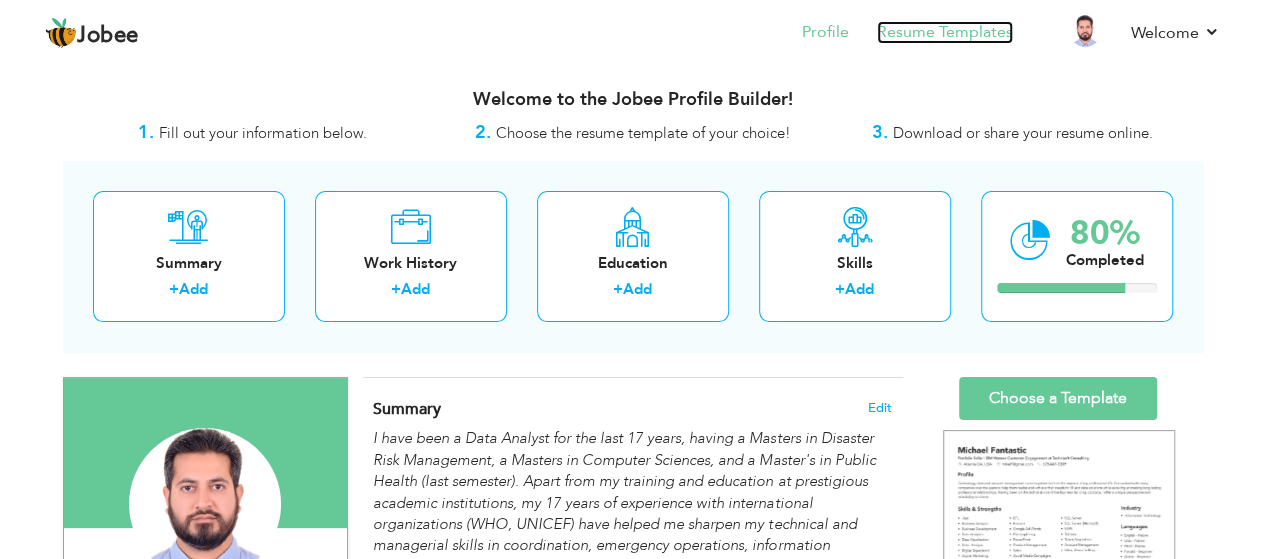 click on "Resume Templates" at bounding box center [945, 32] 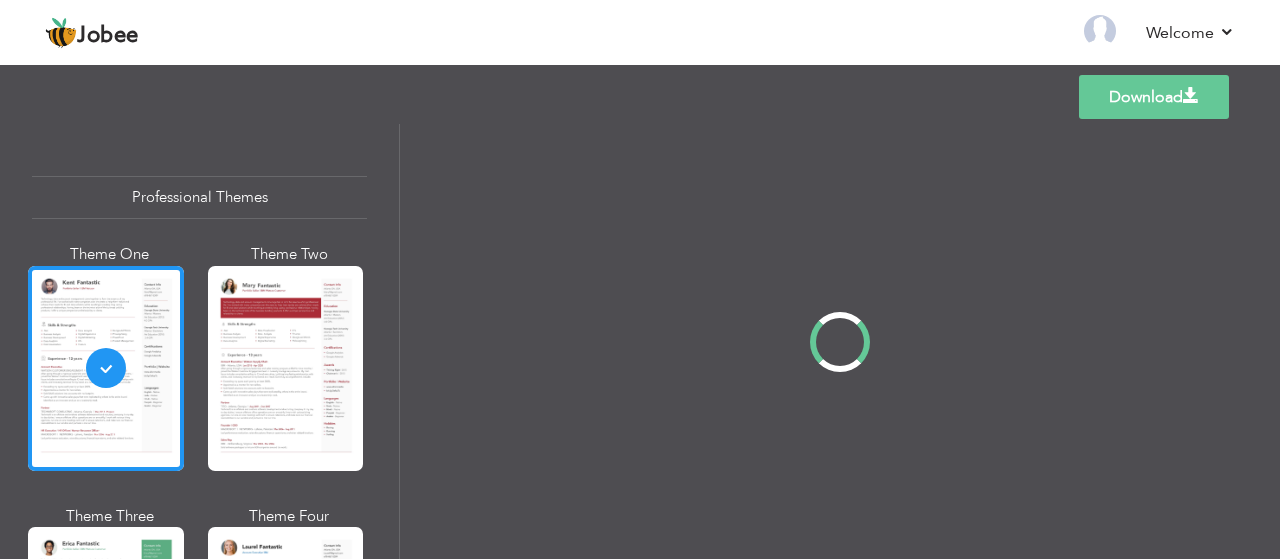 scroll, scrollTop: 0, scrollLeft: 0, axis: both 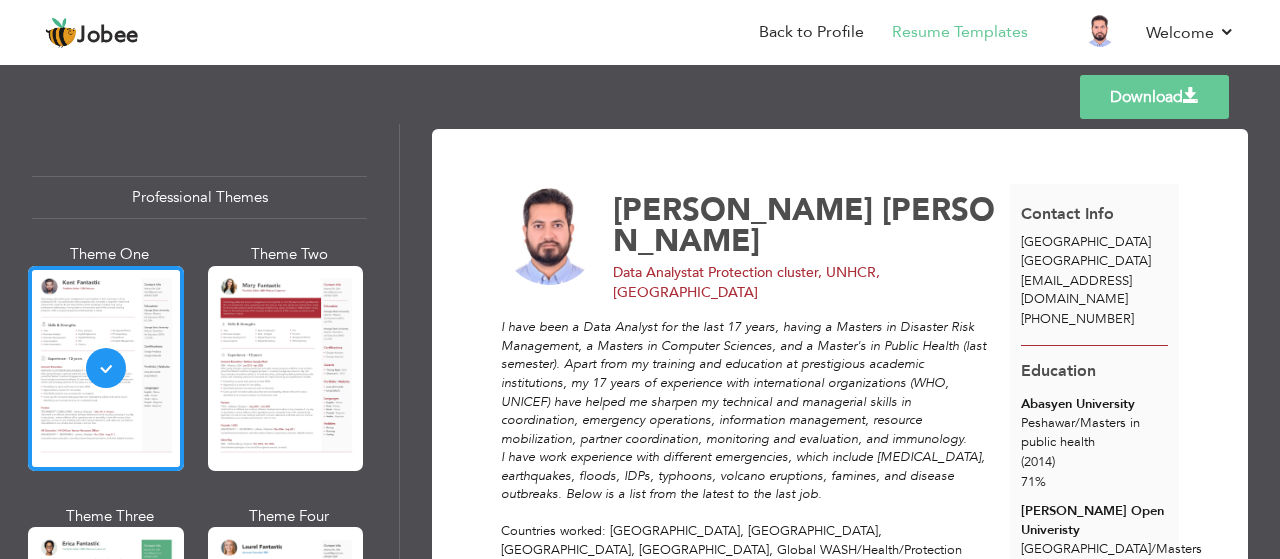 click on "Download" at bounding box center (1154, 97) 